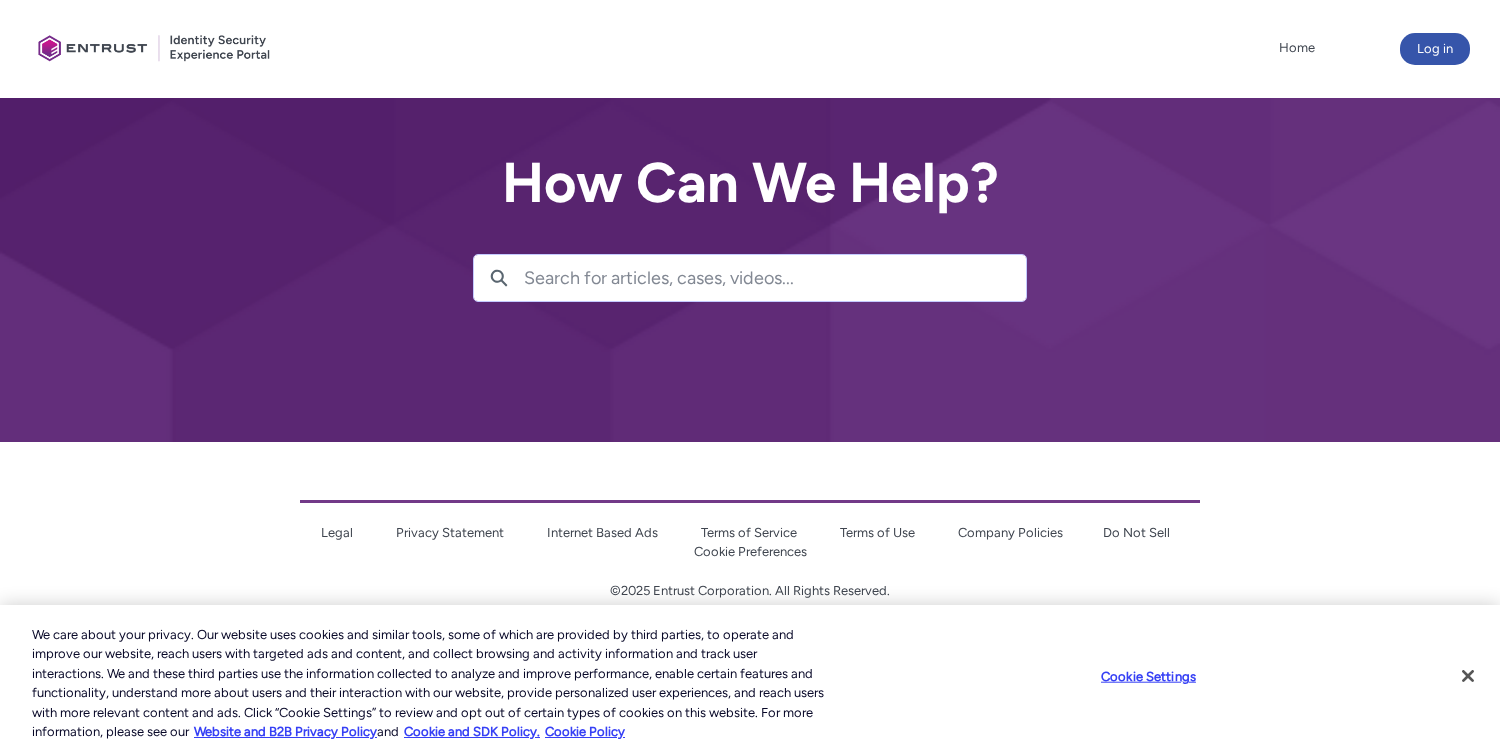 scroll, scrollTop: 0, scrollLeft: 0, axis: both 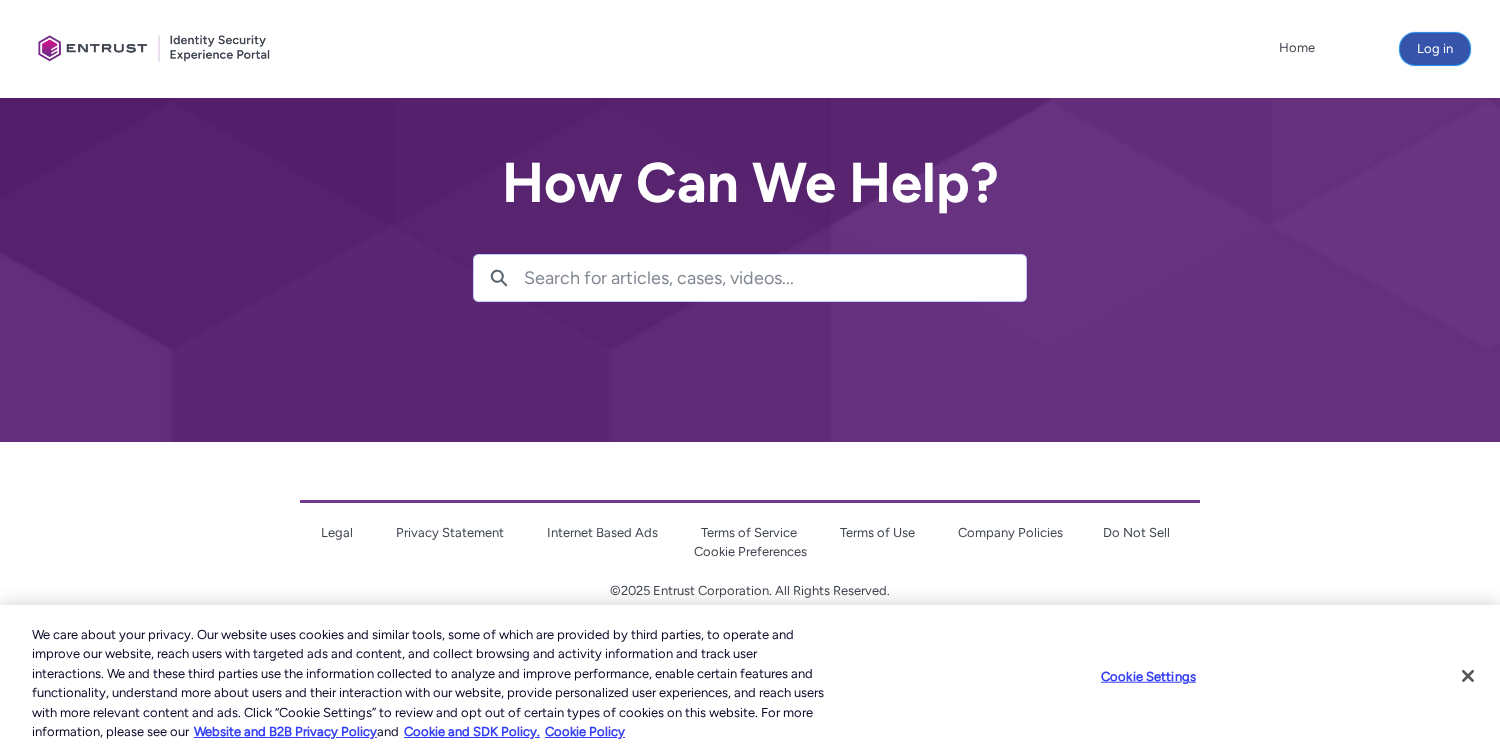 click on "Log in" at bounding box center (1435, 49) 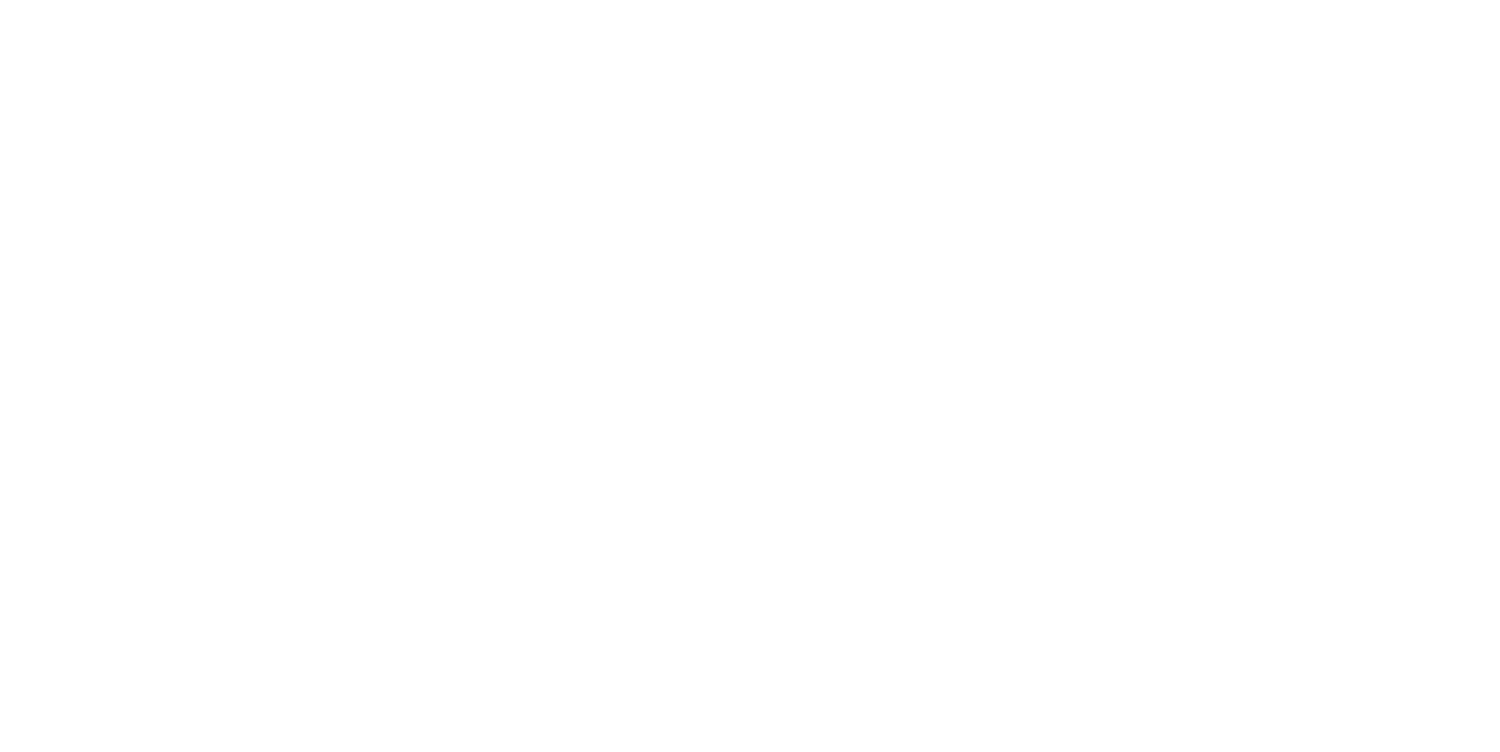 scroll, scrollTop: 0, scrollLeft: 0, axis: both 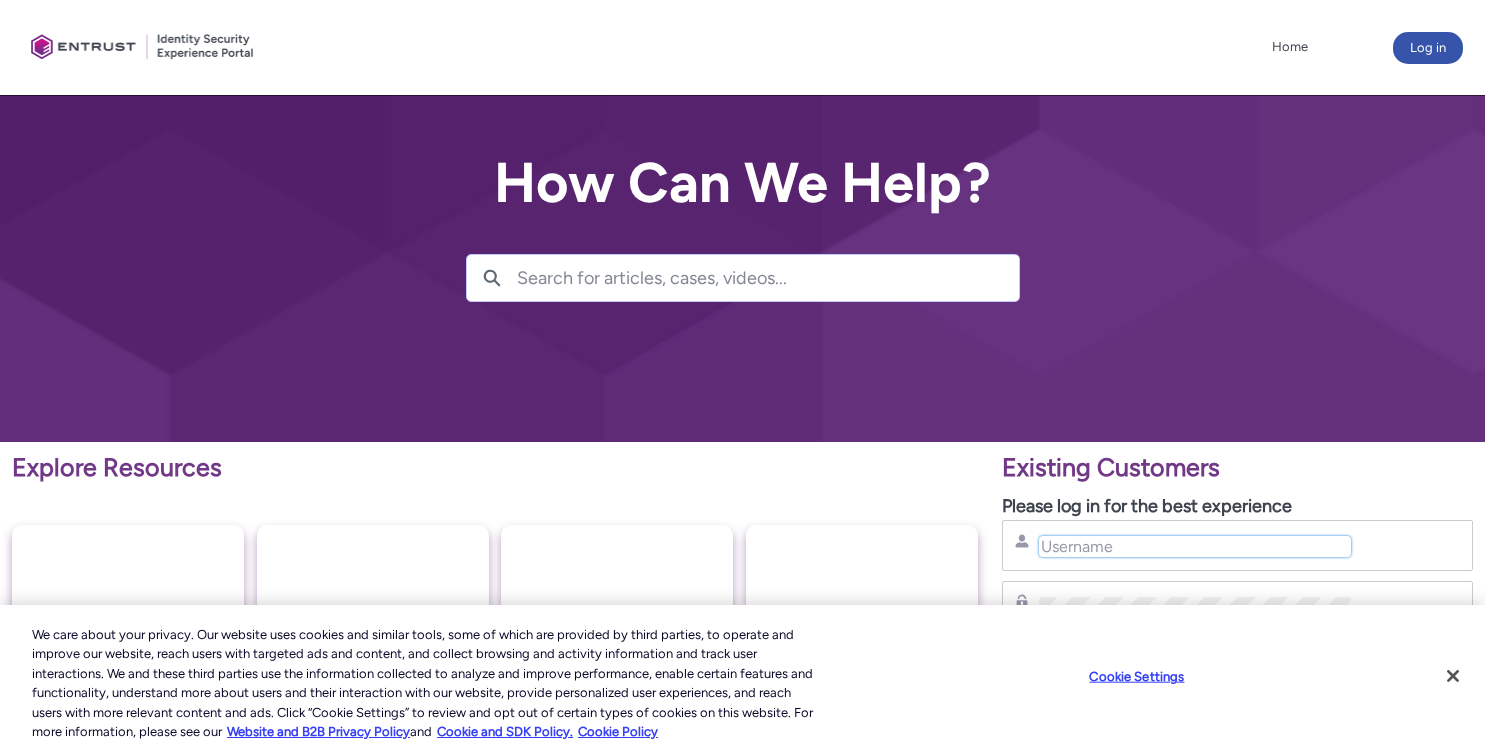 click on "Username" at bounding box center (1195, 546) 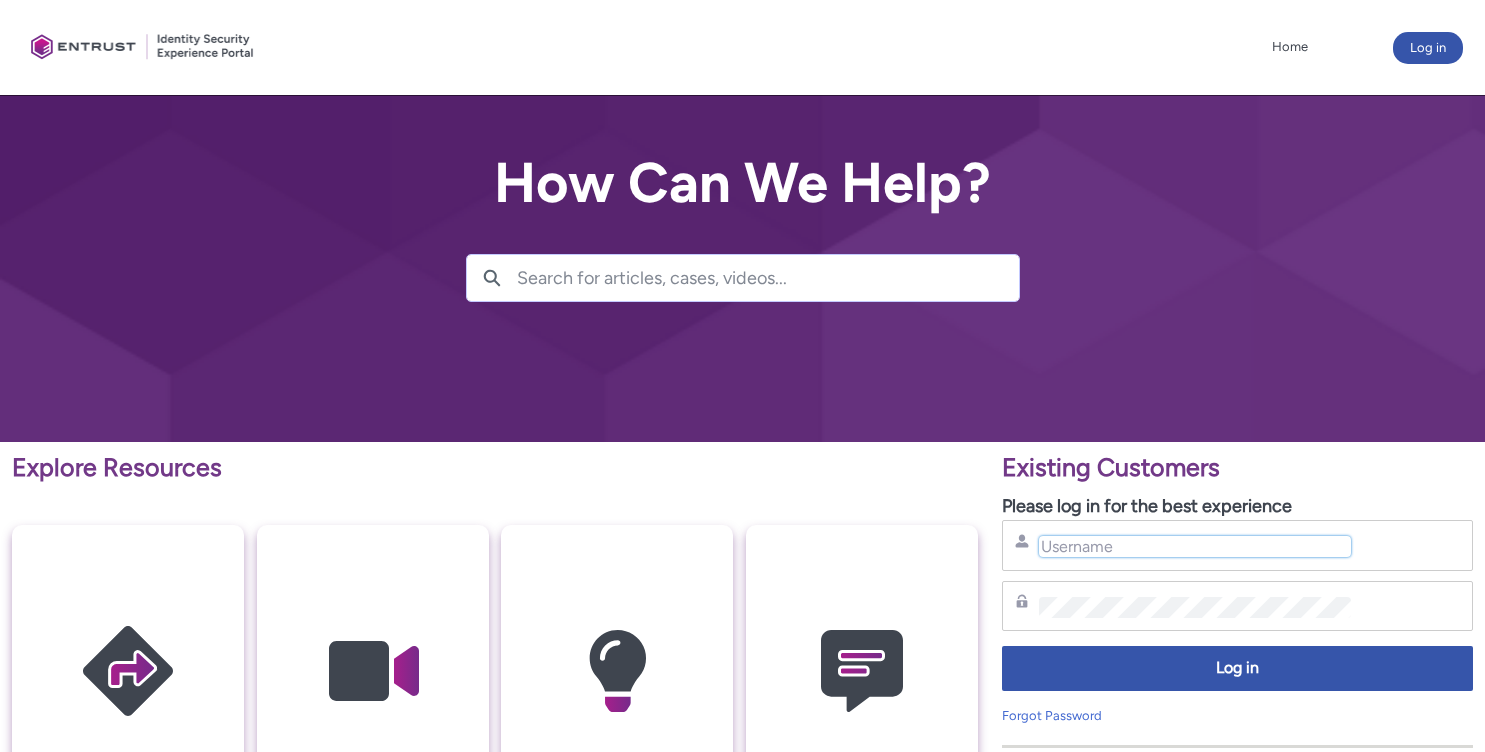 click on "Username" at bounding box center [1195, 546] 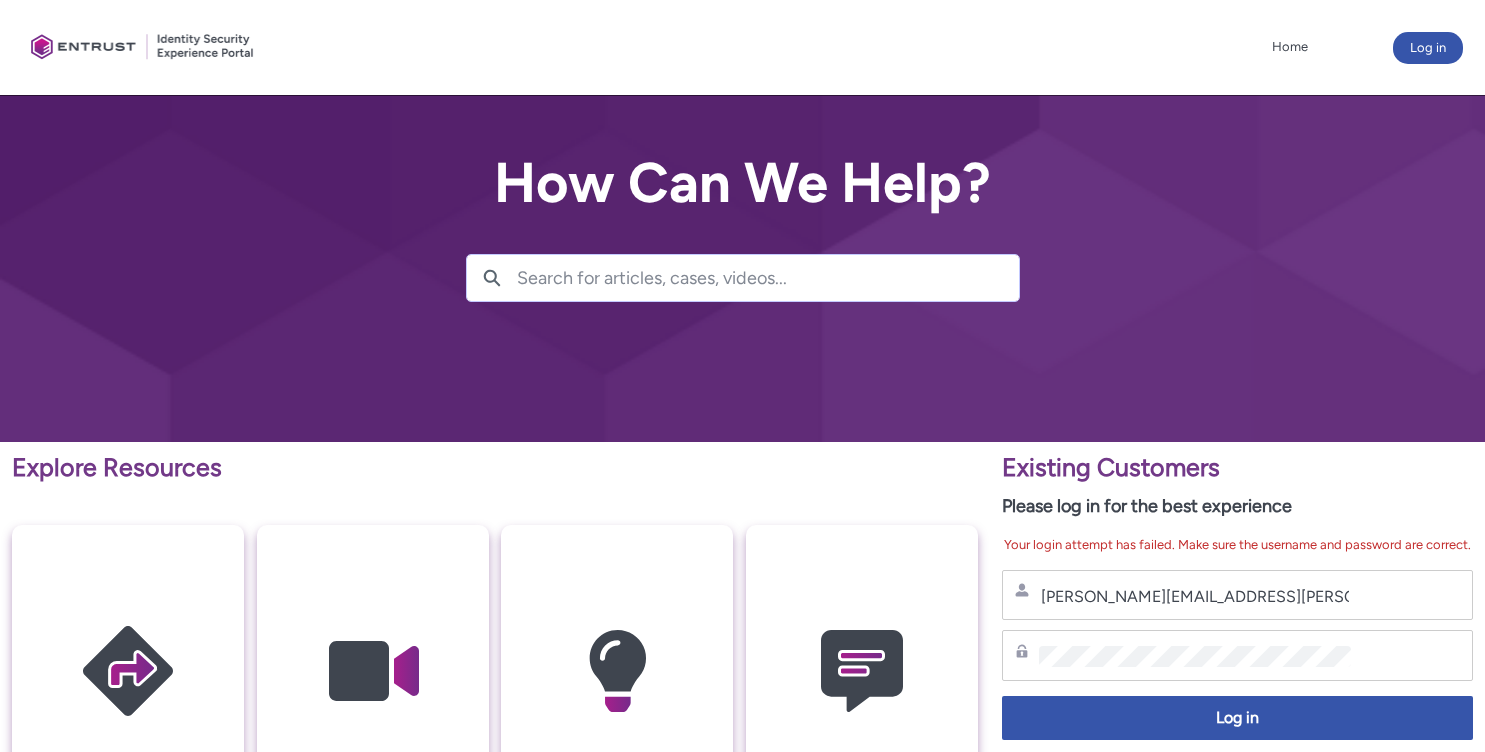 click on "Existing Customers" at bounding box center (1237, 468) 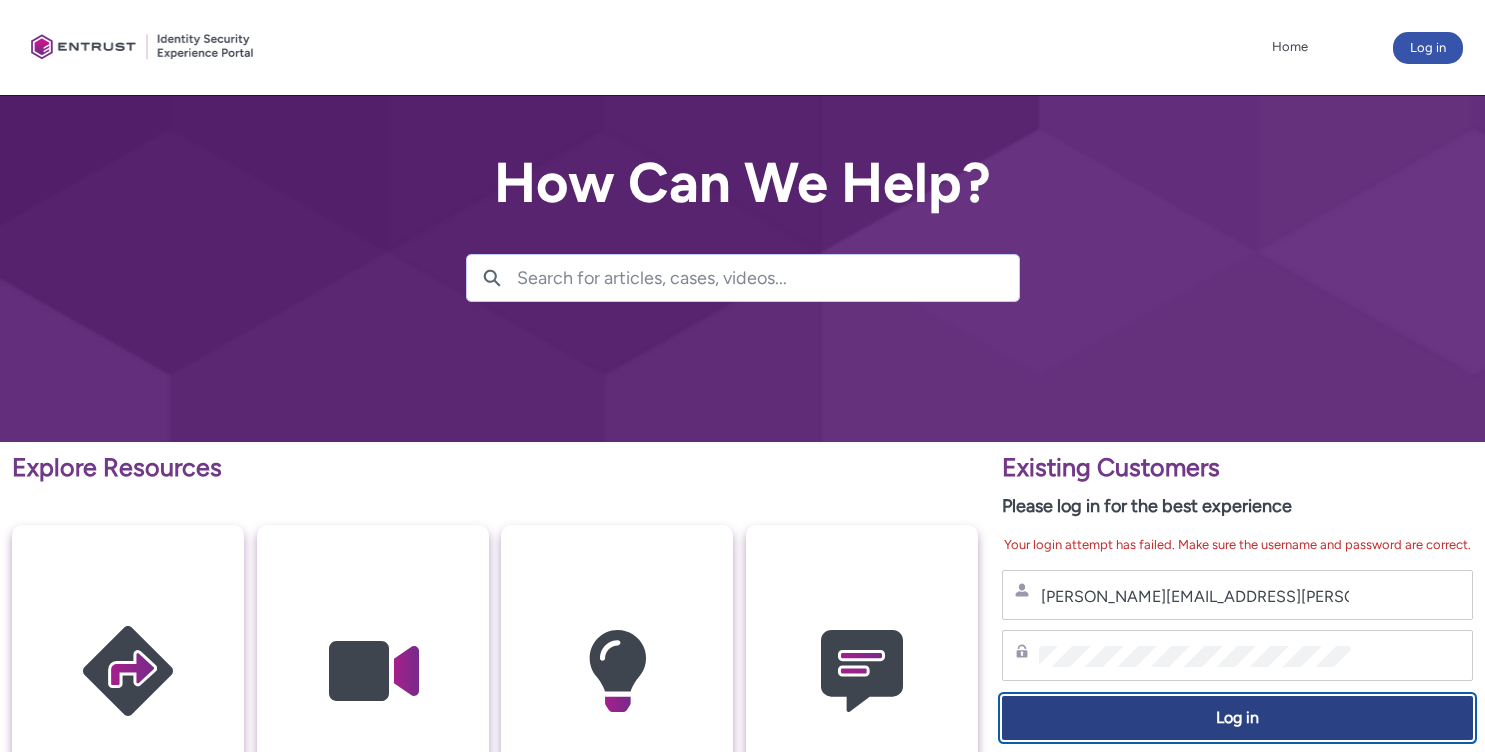 click on "Log in" at bounding box center (1237, 718) 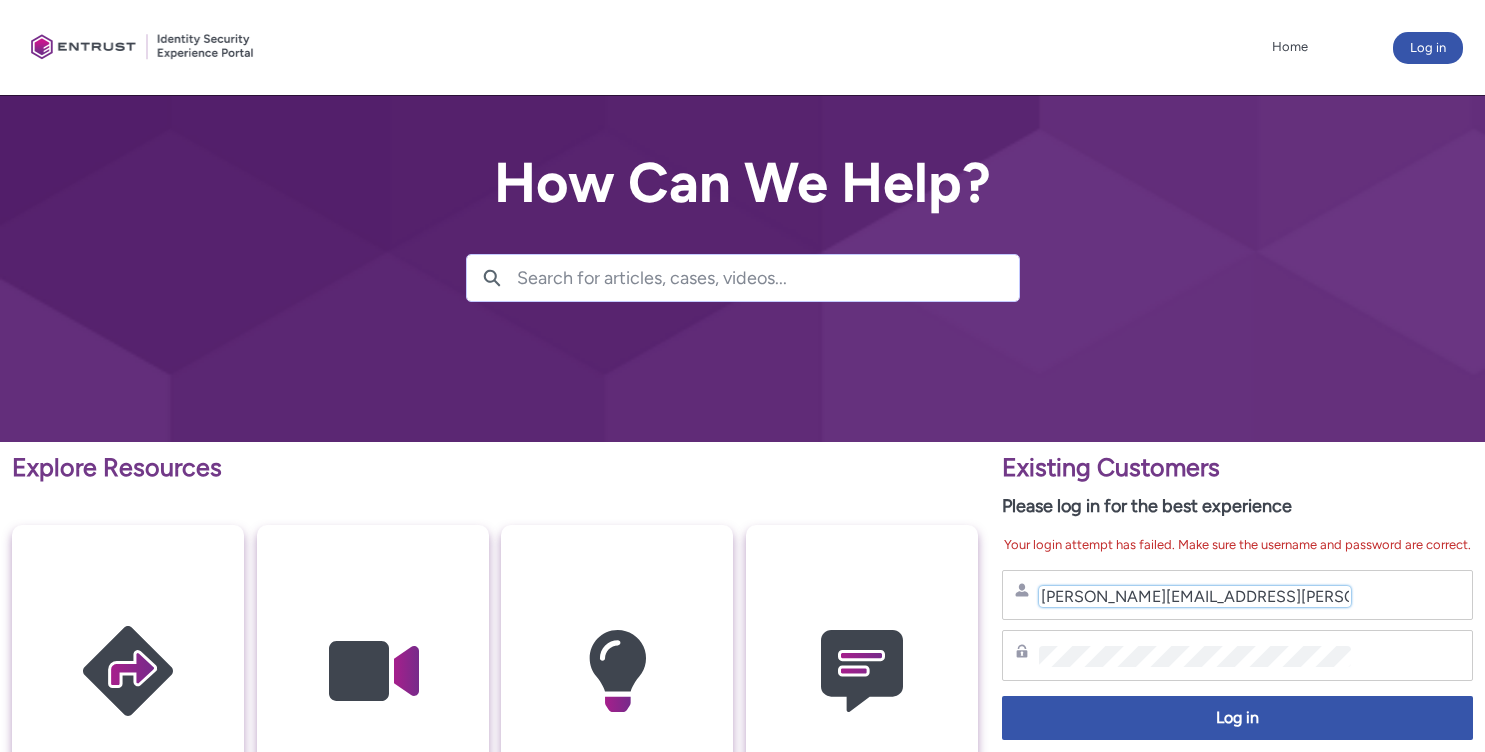 click on "hank.hsu@zebede.io" at bounding box center [1195, 596] 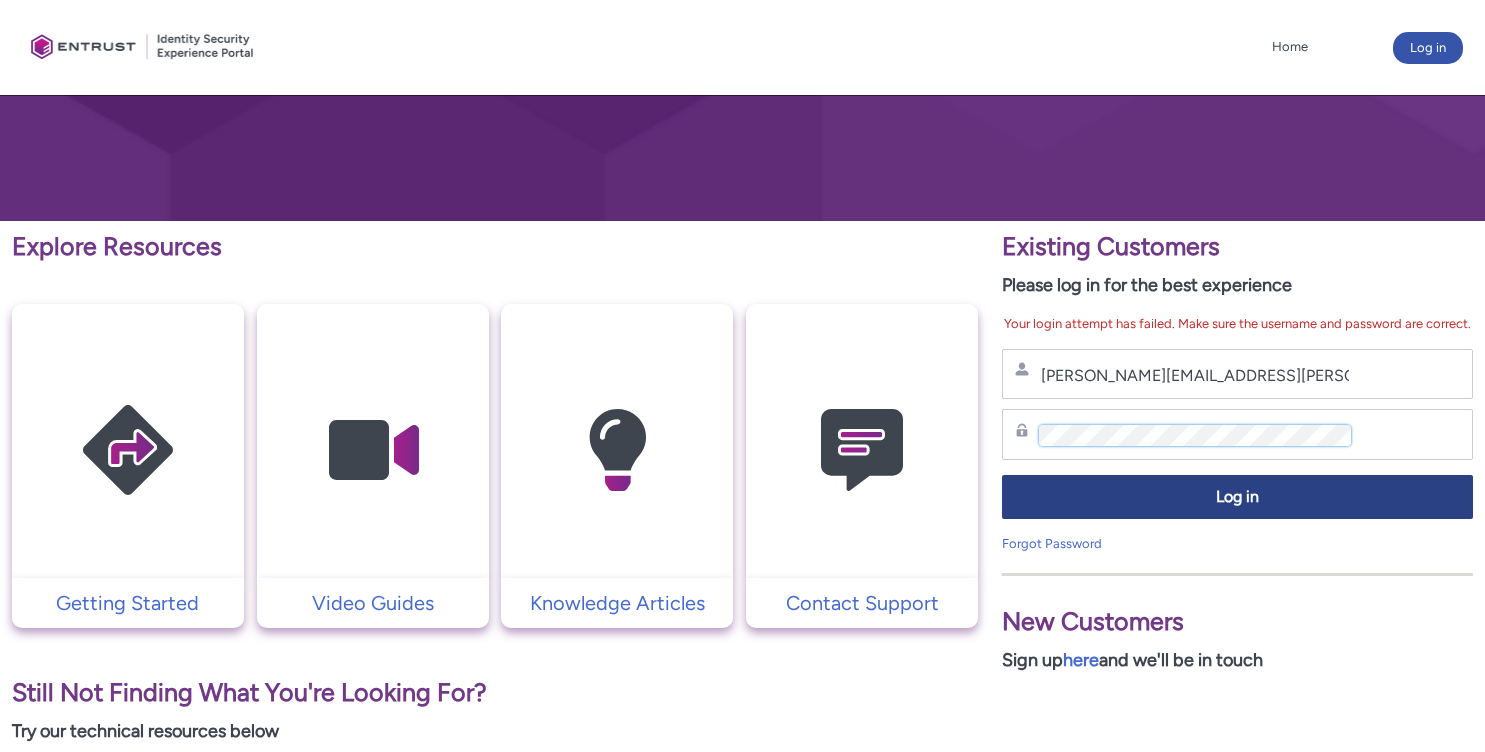 scroll, scrollTop: 330, scrollLeft: 0, axis: vertical 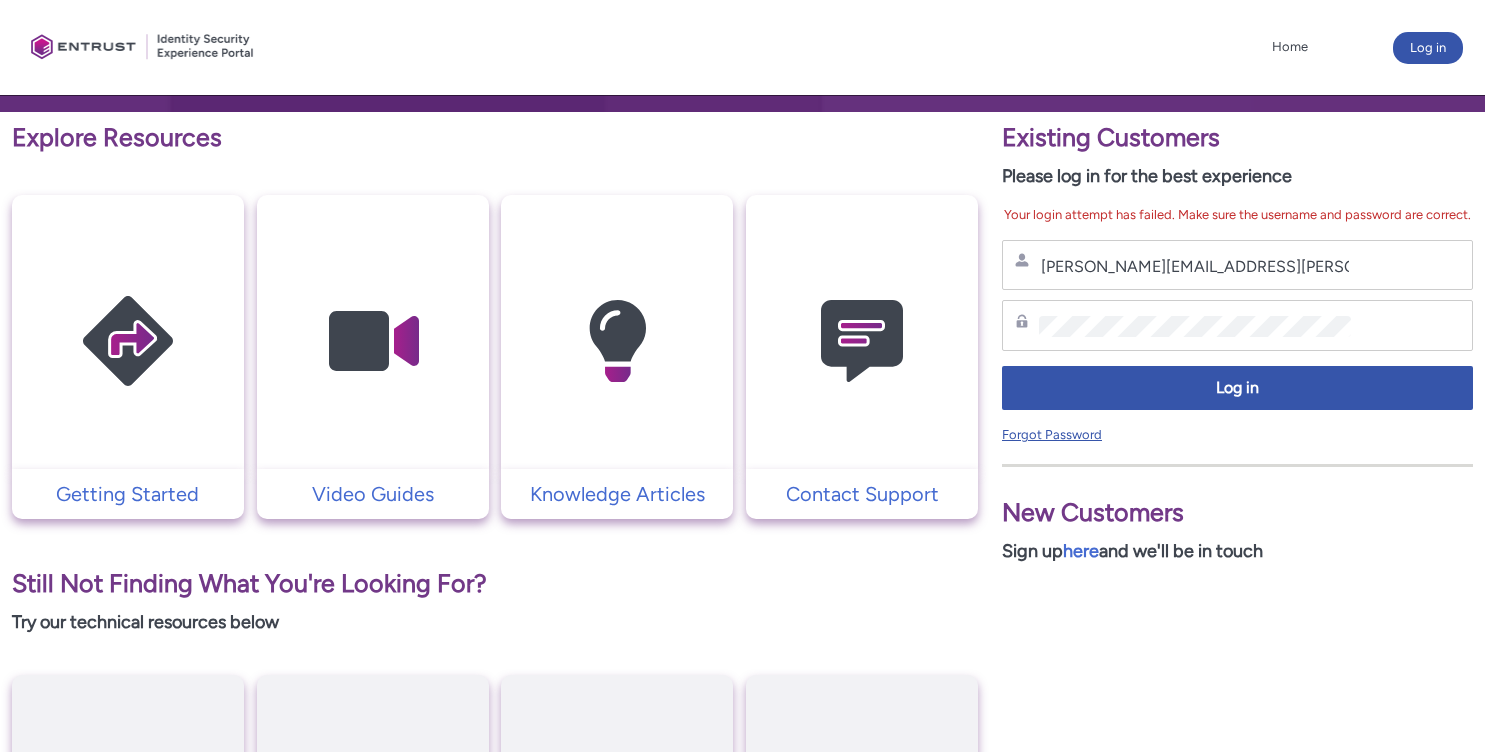 click on "Forgot Password" at bounding box center (1052, 434) 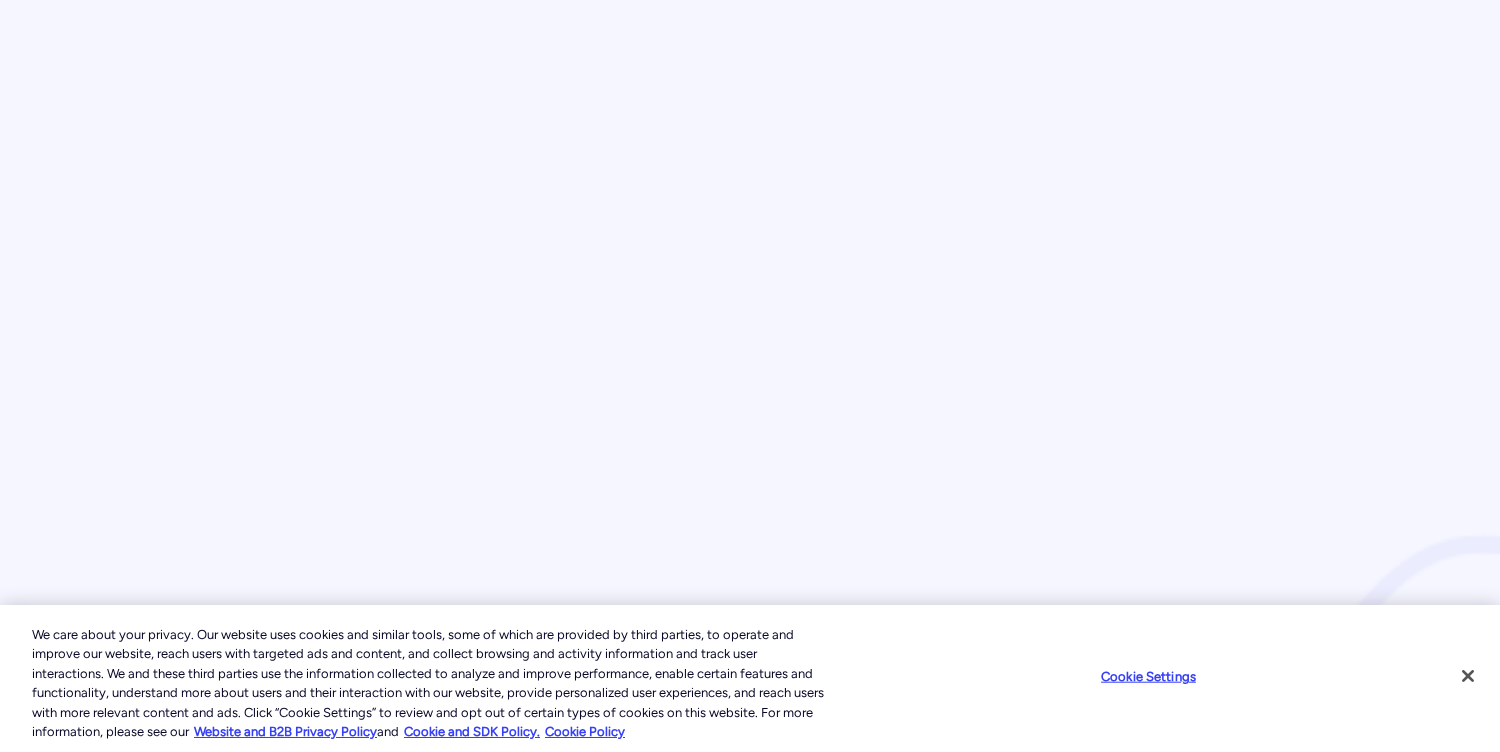 scroll, scrollTop: 0, scrollLeft: 0, axis: both 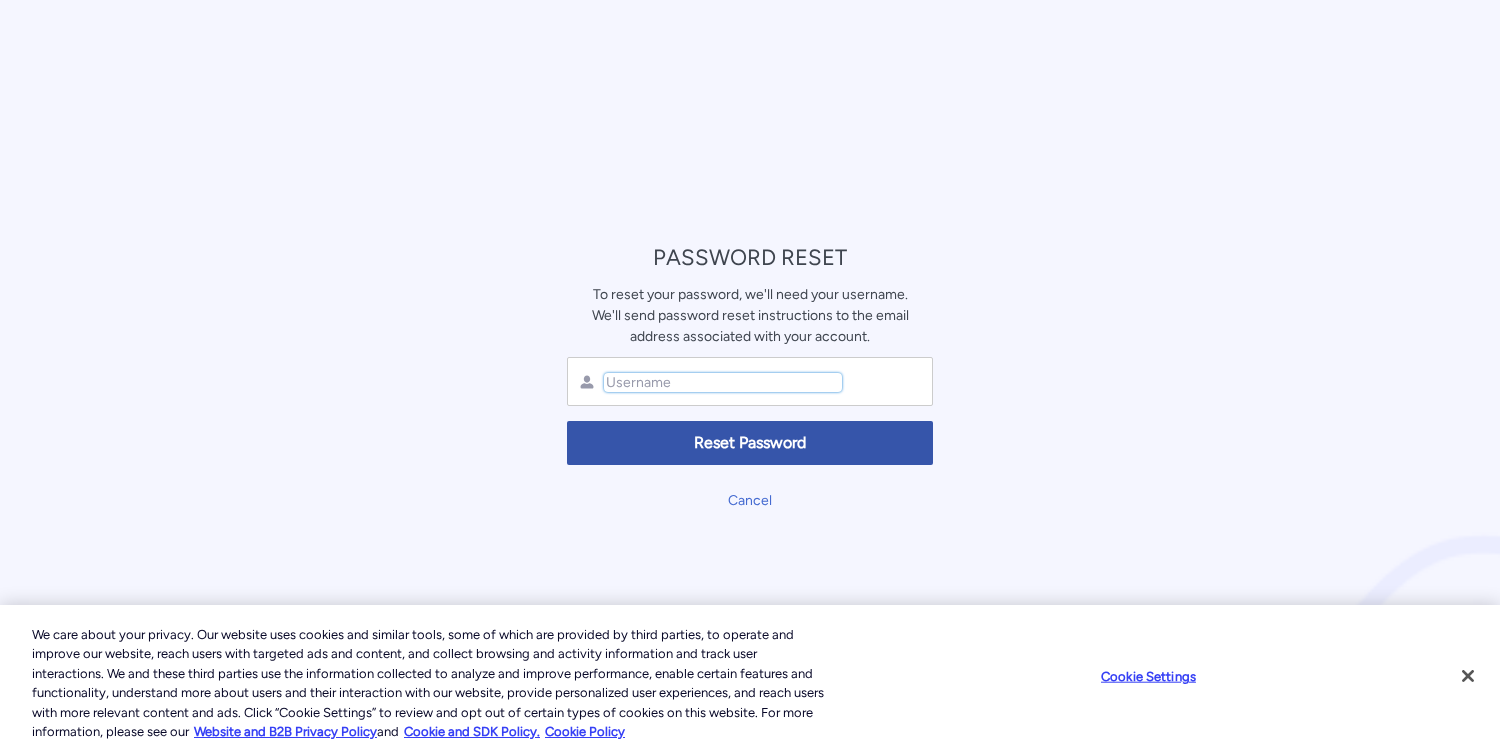 click at bounding box center [723, 382] 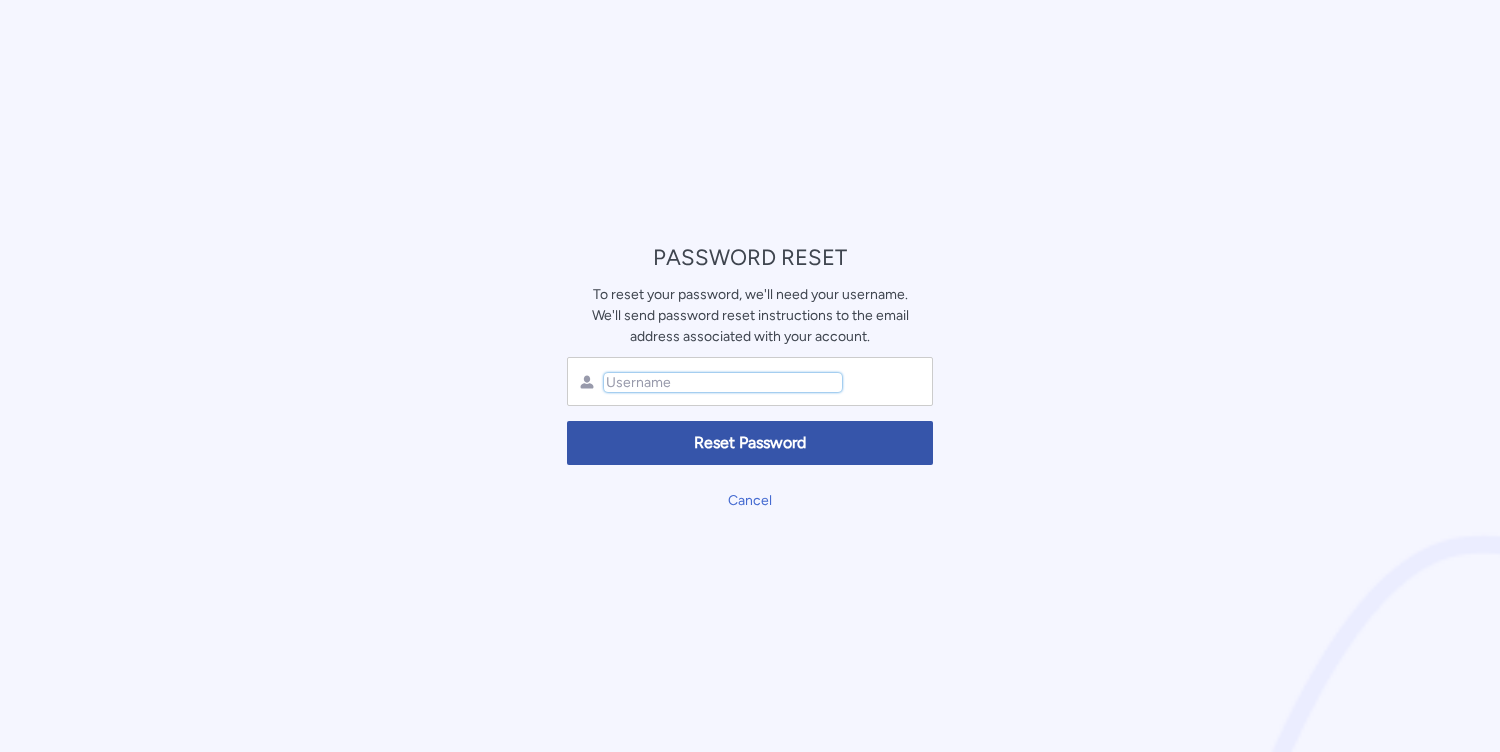 click at bounding box center (723, 382) 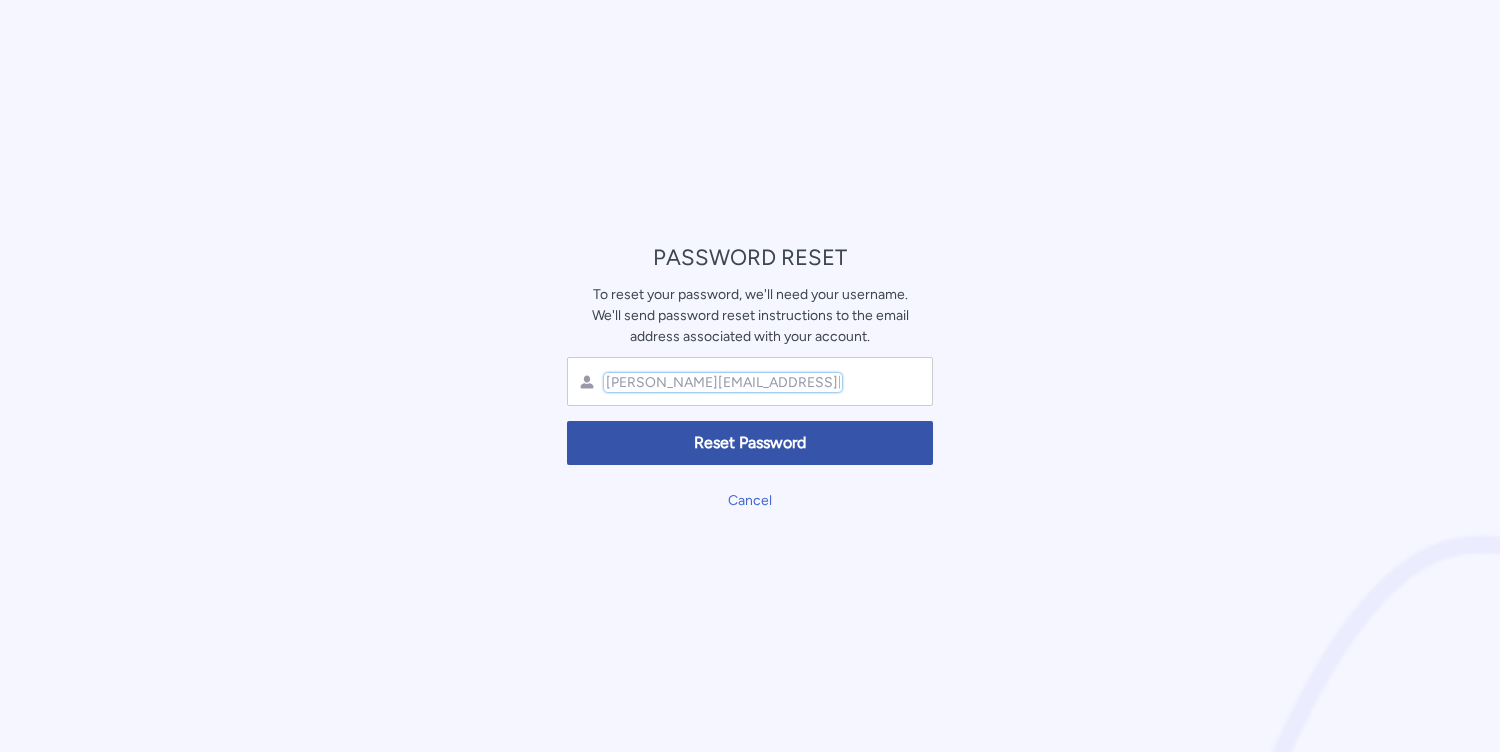 type on "hank.hsu@zebedee.io" 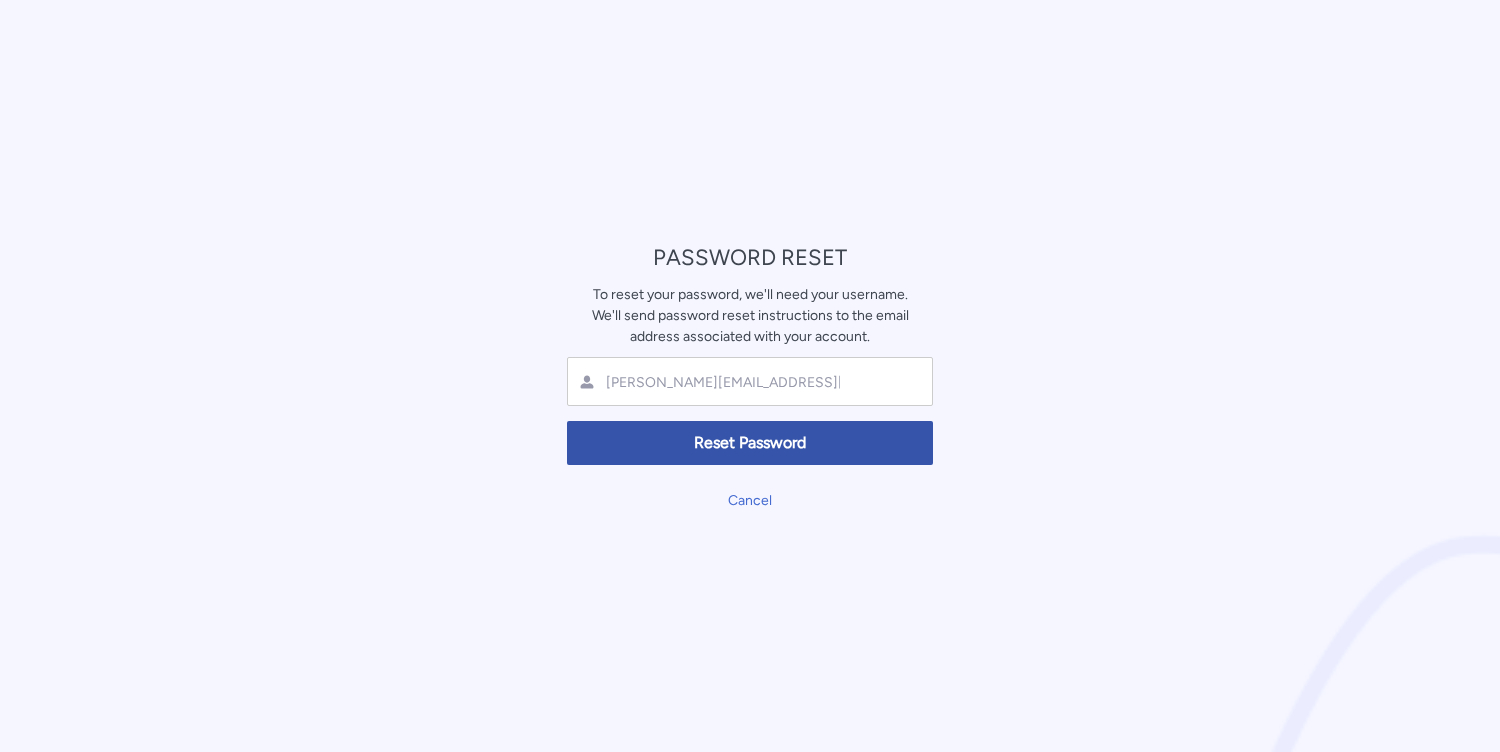 click on "PASSWORD RESET
To reset your password, we'll need your username.  We'll send password reset instructions to the email address associated with your account.
hank.hsu@zebedee.io Reset Password Cancel" at bounding box center (750, 376) 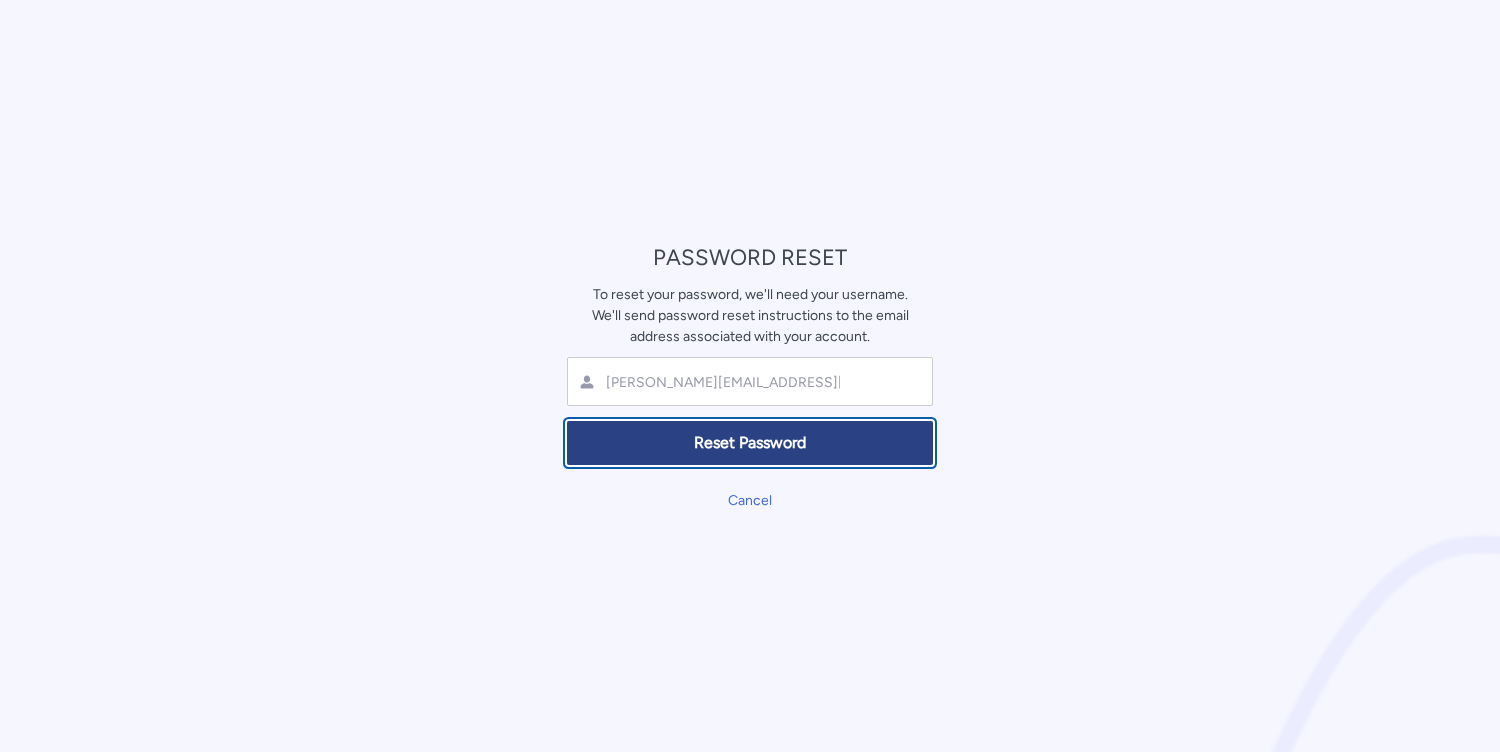 click on "Reset Password" at bounding box center [750, 443] 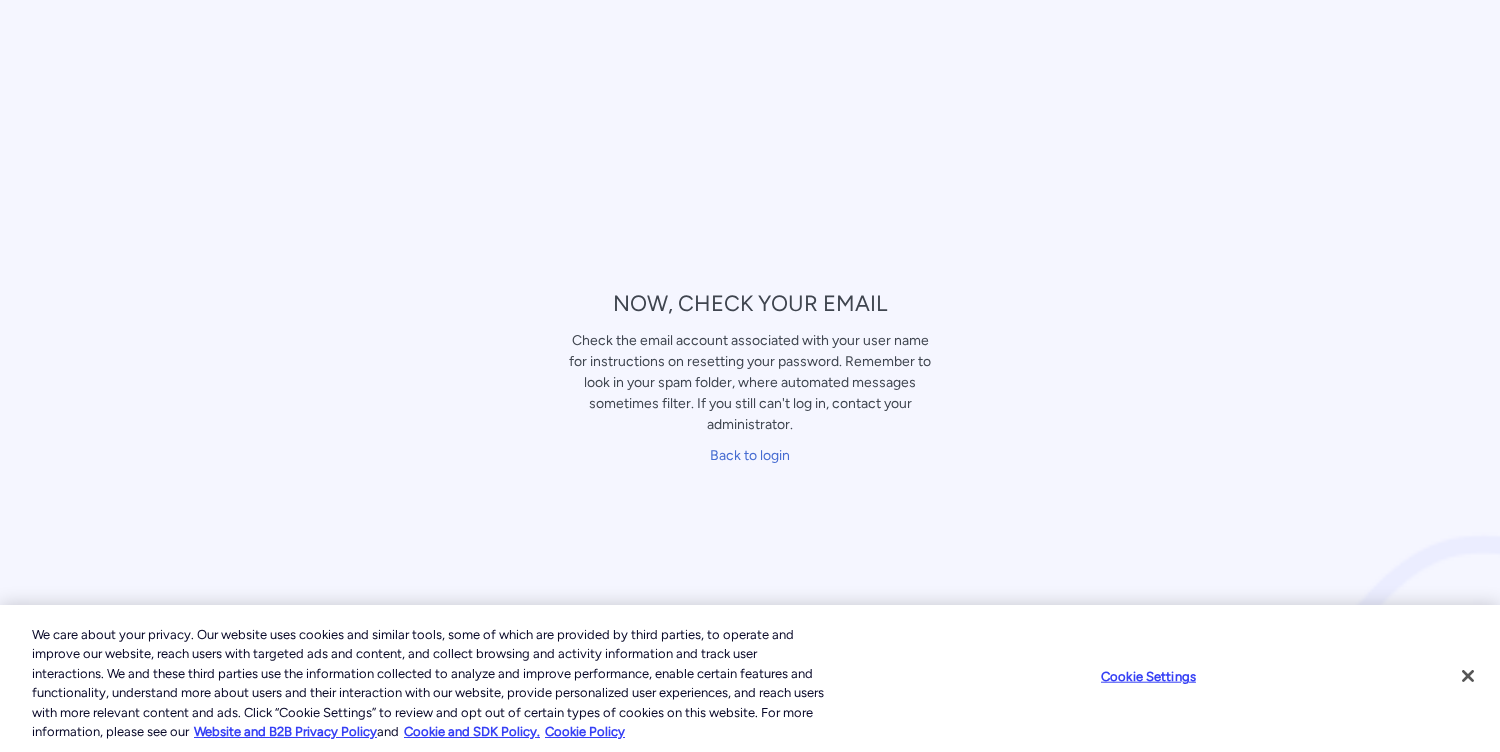 scroll, scrollTop: 0, scrollLeft: 0, axis: both 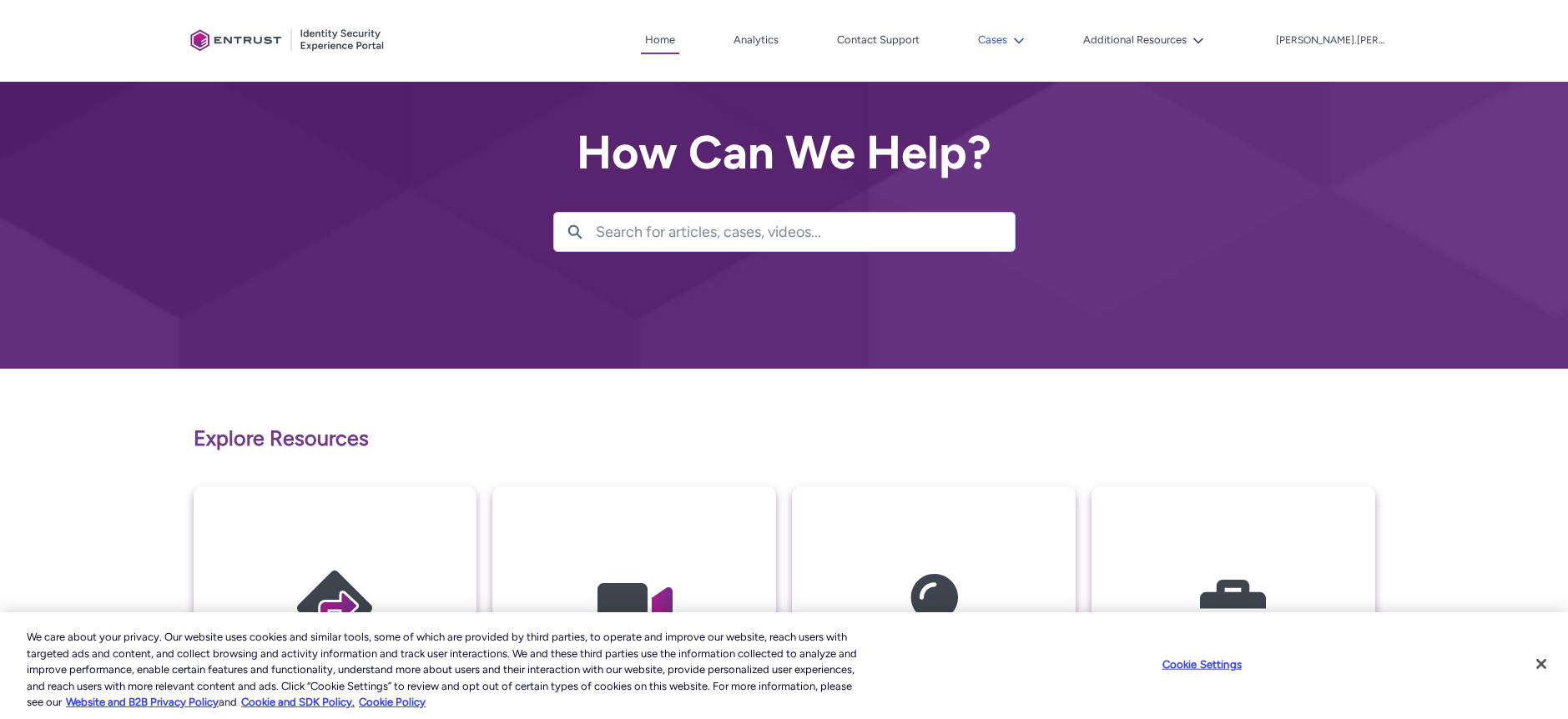 click 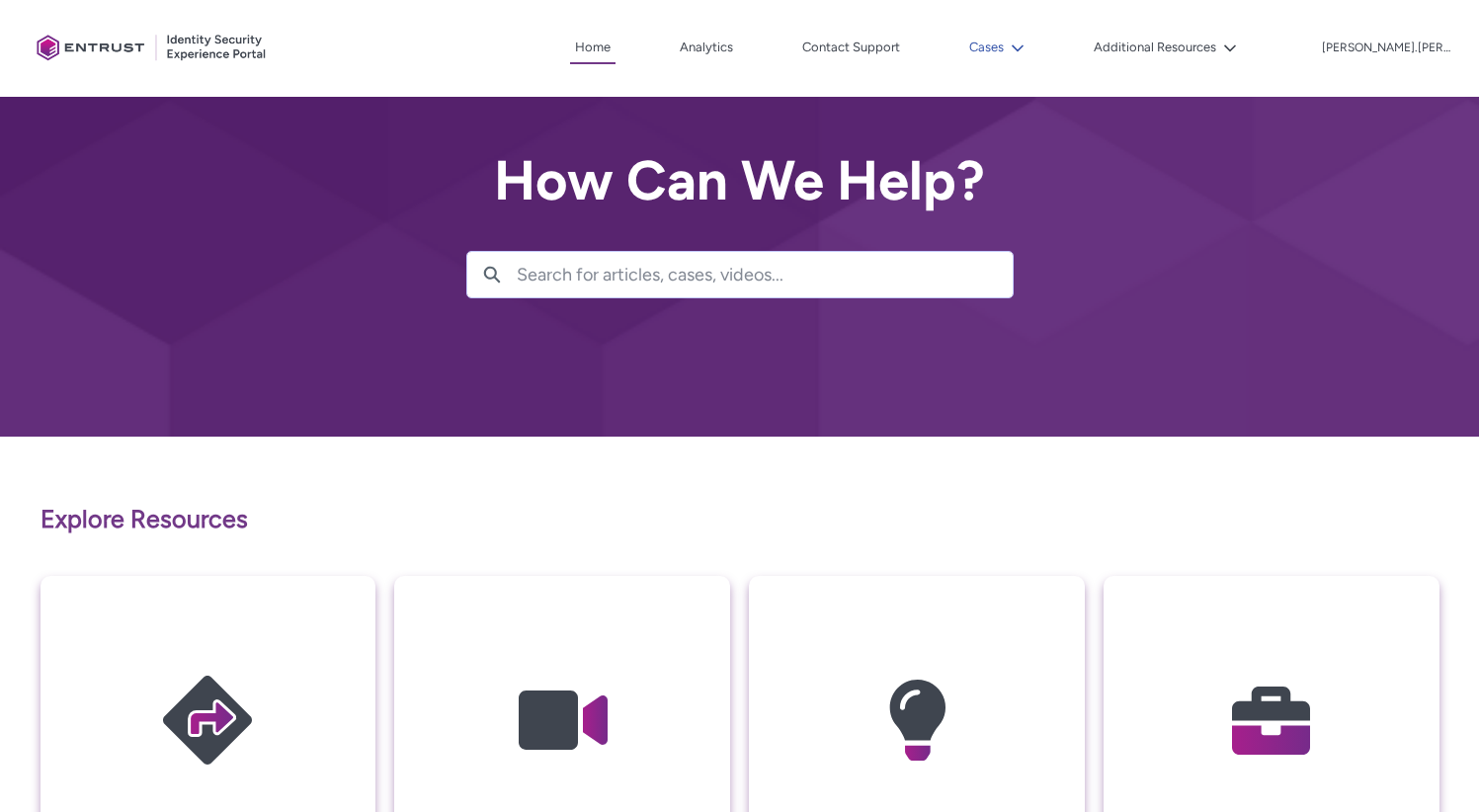 click at bounding box center [1014, 47] 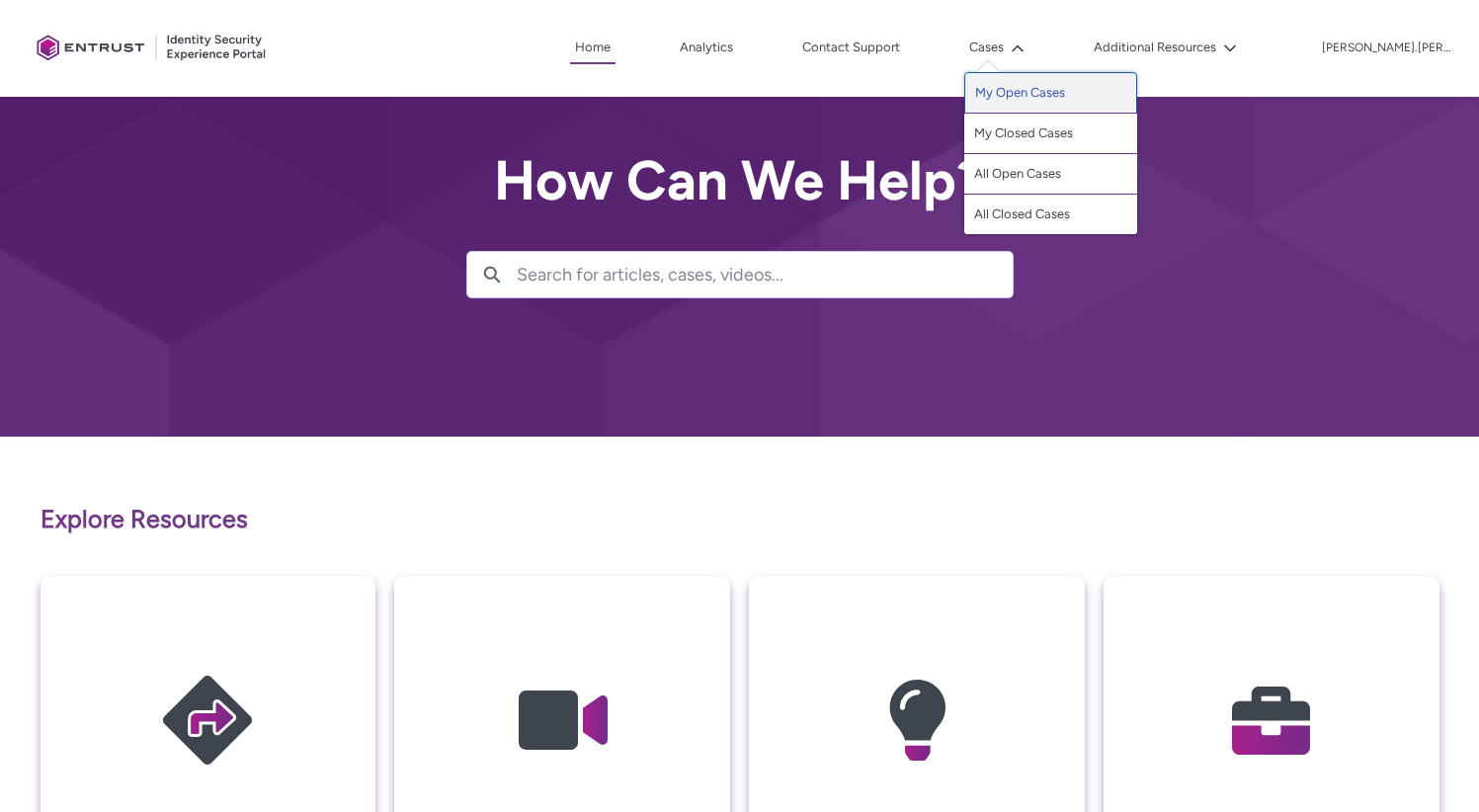 click on "My Open Cases" at bounding box center (1050, 93) 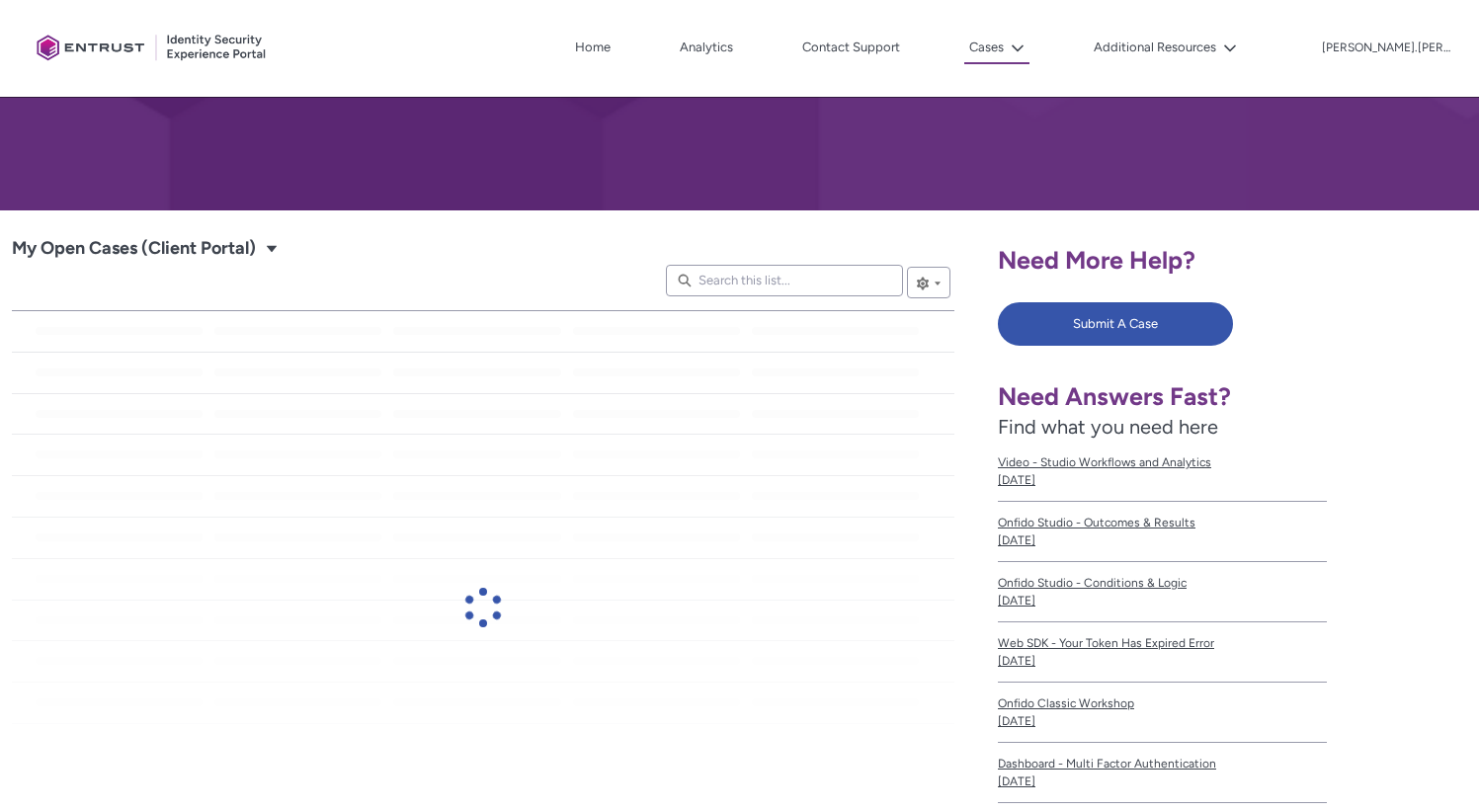 scroll, scrollTop: 229, scrollLeft: 0, axis: vertical 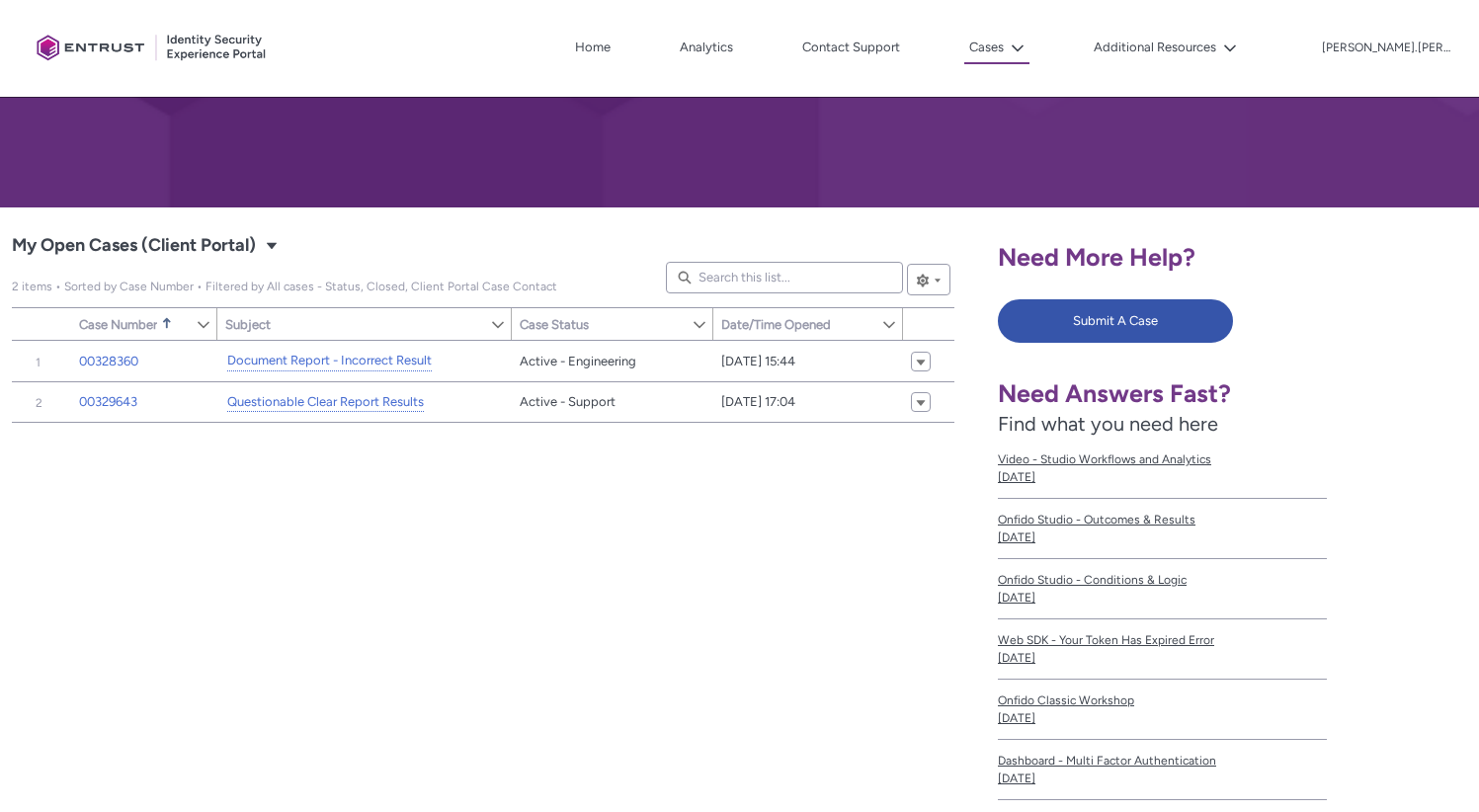 click on "Item Number Sort Case Number Sorted Ascending Show Case Number Column Actions Sort Subject Show Subject Column Actions Sort Case Status Show Case Status Column Actions Sort Date/Time Opened Show Date/Time Opened Column Actions Action 00328360 Document Report - Incorrect Result Active - Engineering 03/07/2025 15:44
Show Actions 00329643 Questionable Clear Report Results Active - Support 09/07/2025 17:04
Show Actions" at bounding box center [483, 621] 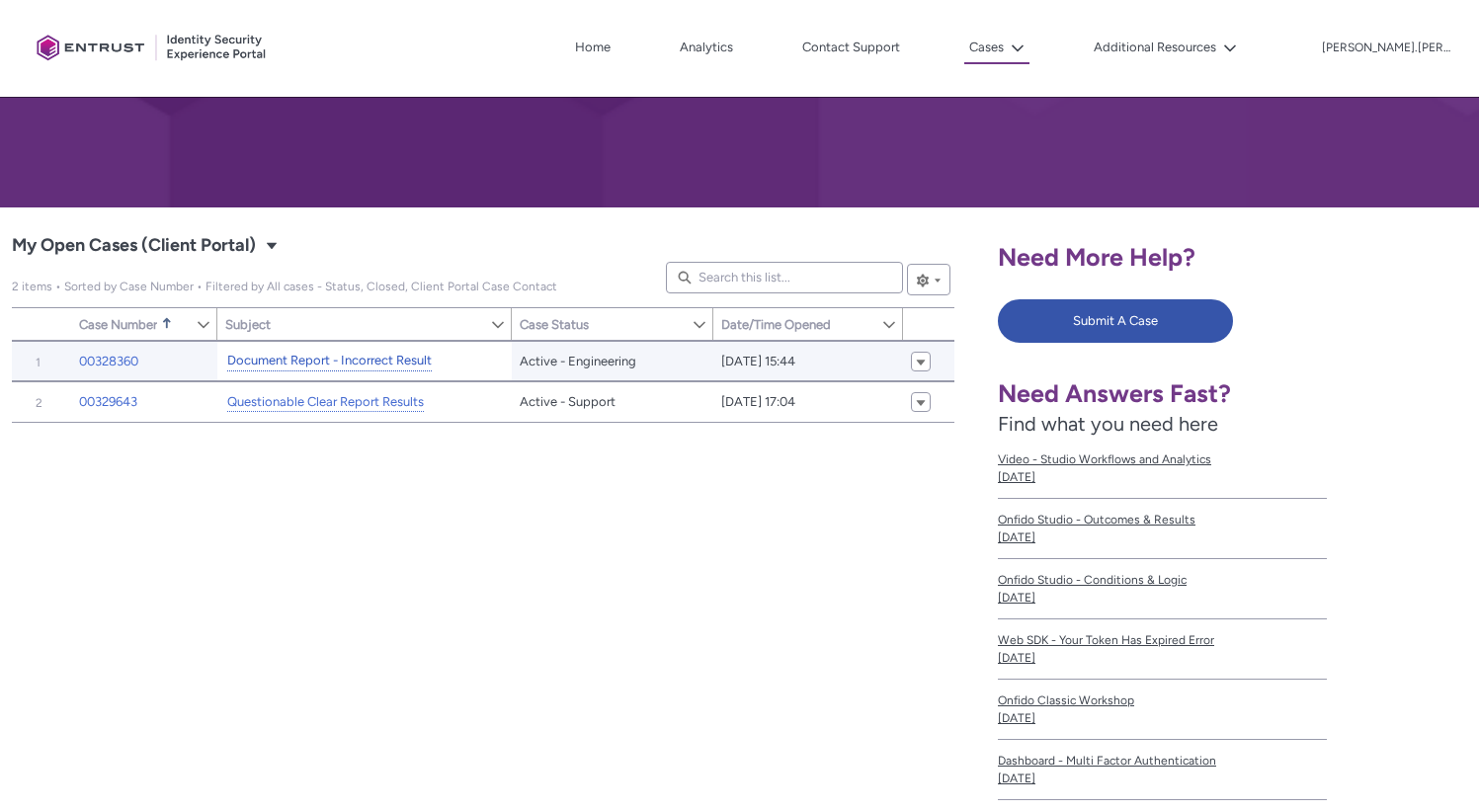 click on "Document Report - Incorrect Result" at bounding box center [329, 361] 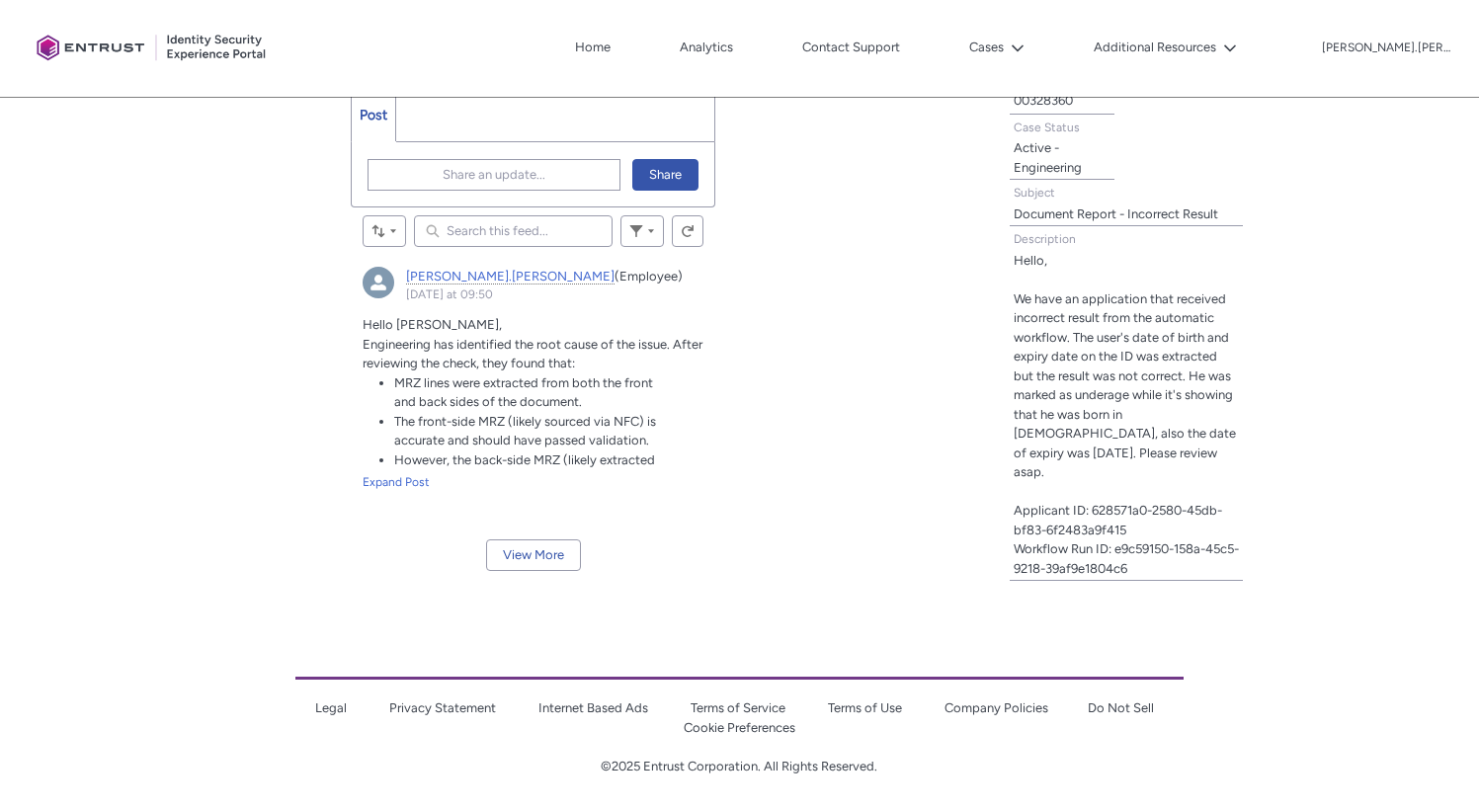 scroll, scrollTop: 605, scrollLeft: 0, axis: vertical 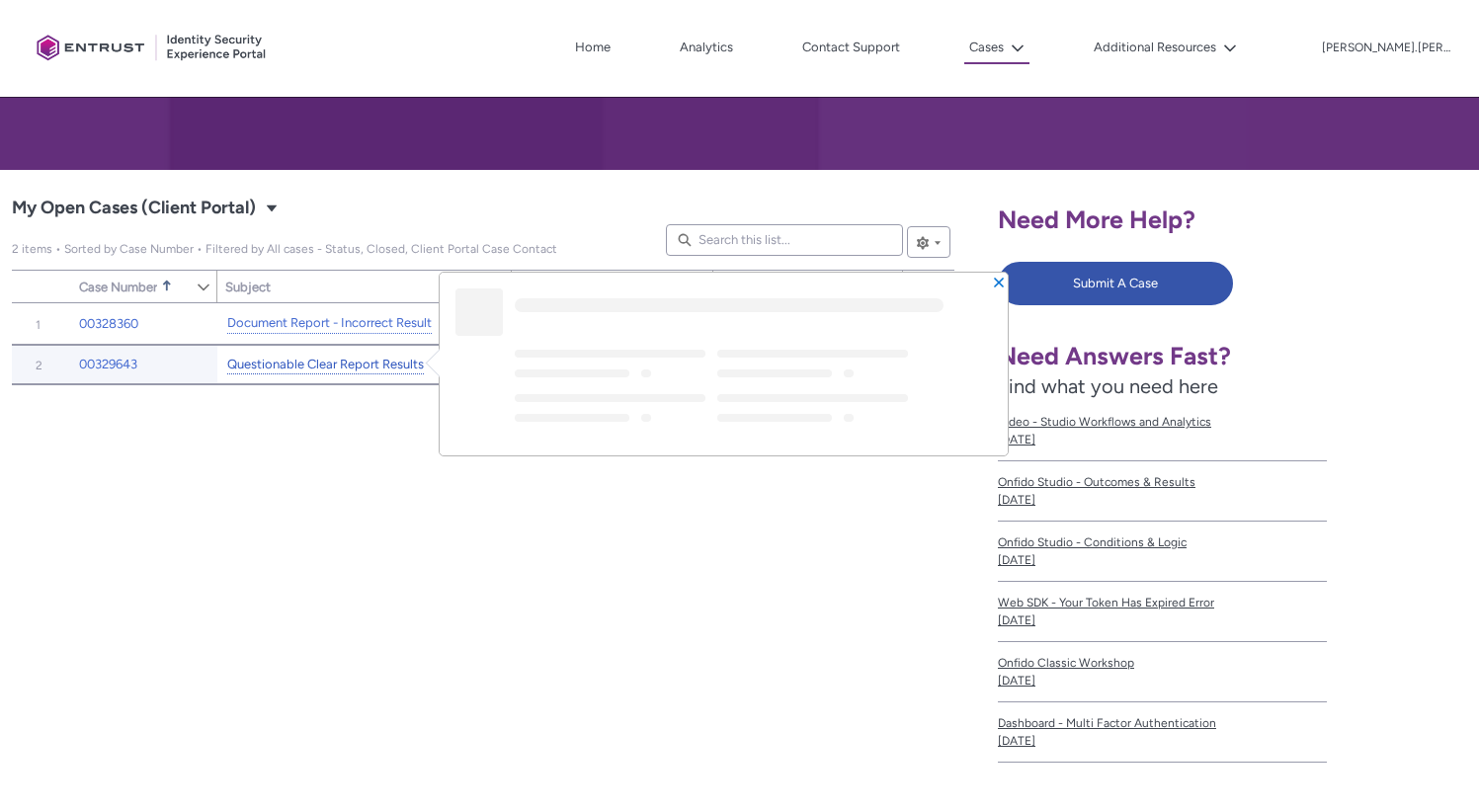 click on "Questionable Clear Report Results" at bounding box center (325, 365) 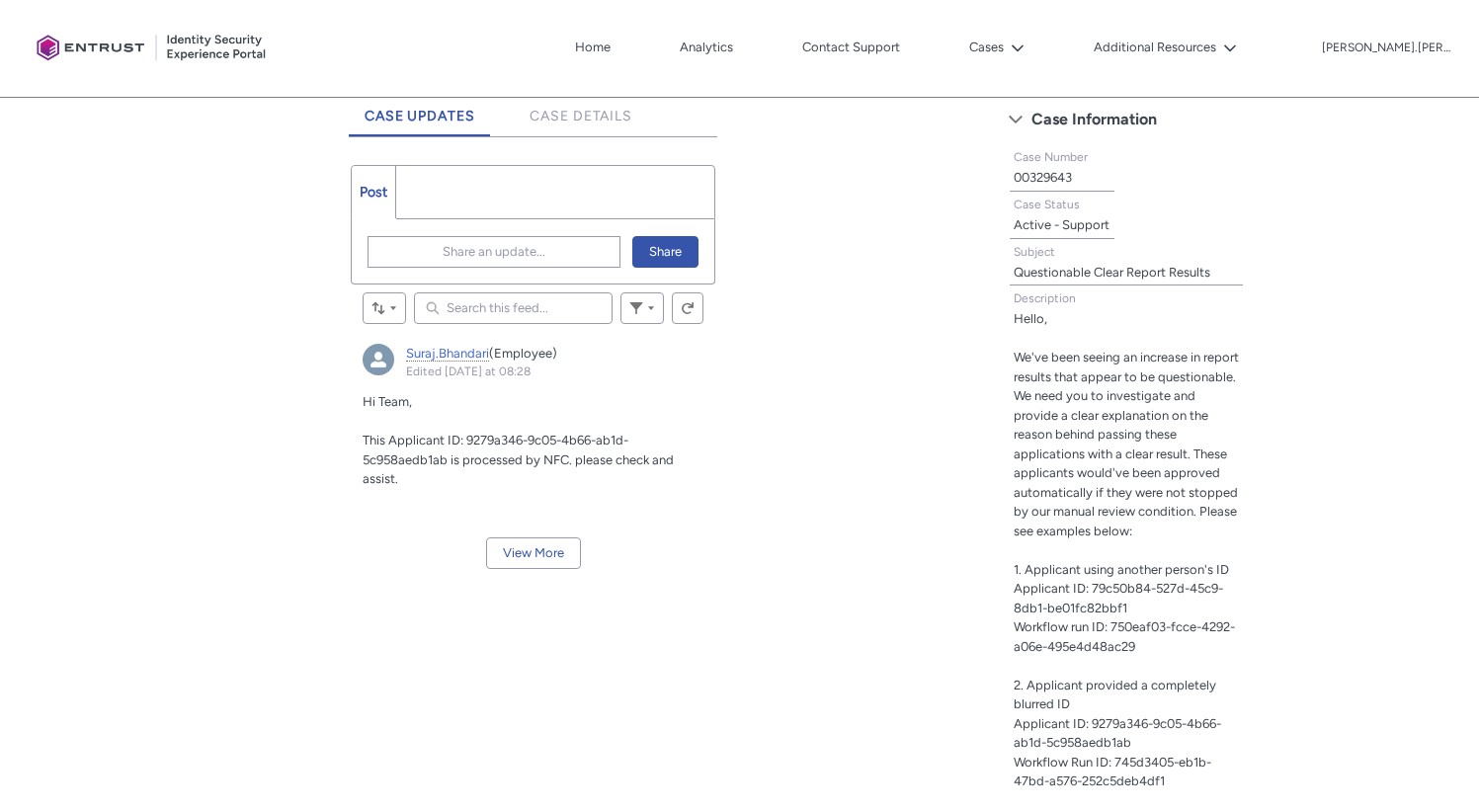 scroll, scrollTop: 636, scrollLeft: 0, axis: vertical 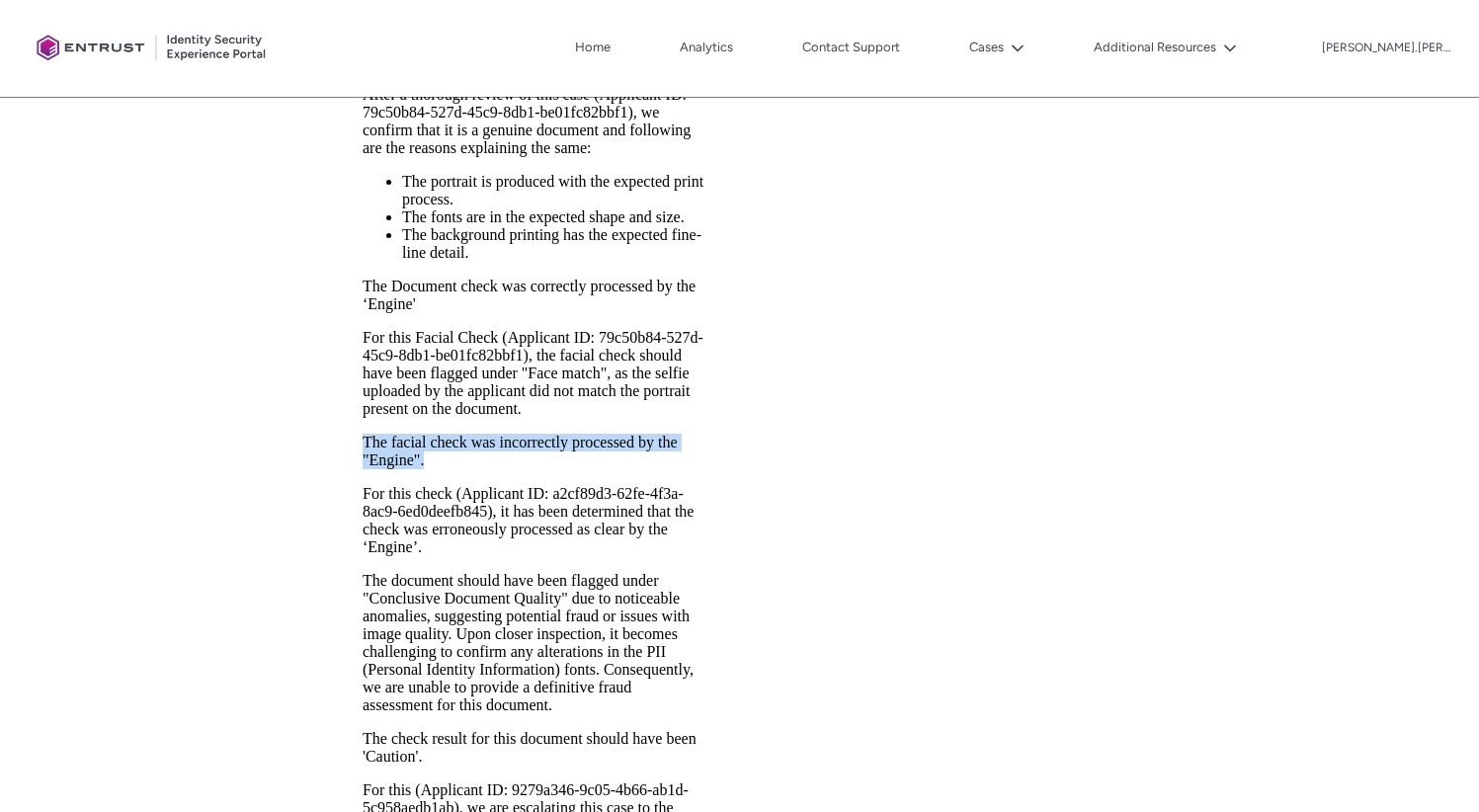 drag, startPoint x: 490, startPoint y: 457, endPoint x: 348, endPoint y: 442, distance: 142.79006 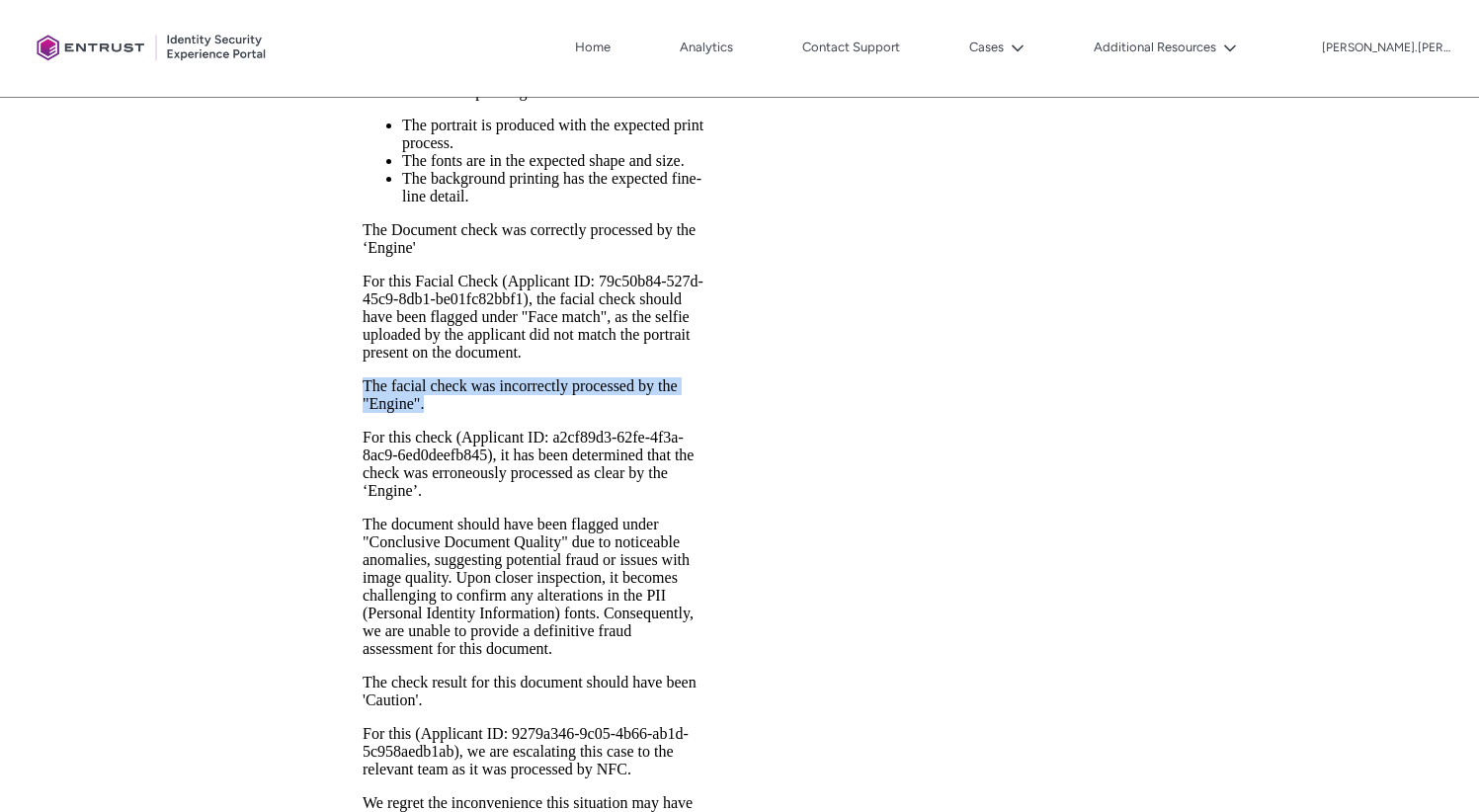scroll, scrollTop: 1556, scrollLeft: 0, axis: vertical 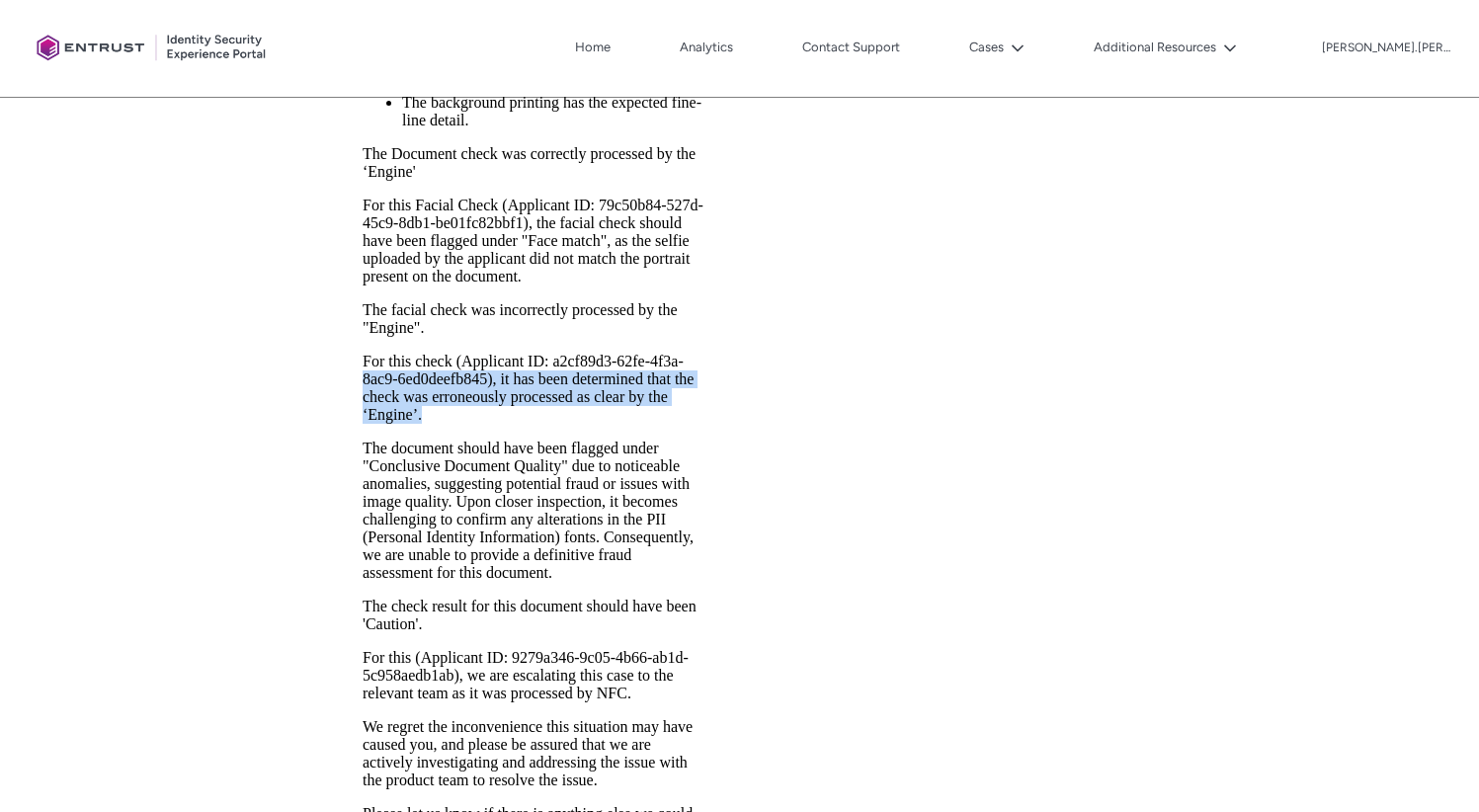 drag, startPoint x: 559, startPoint y: 408, endPoint x: 343, endPoint y: 367, distance: 219.85677 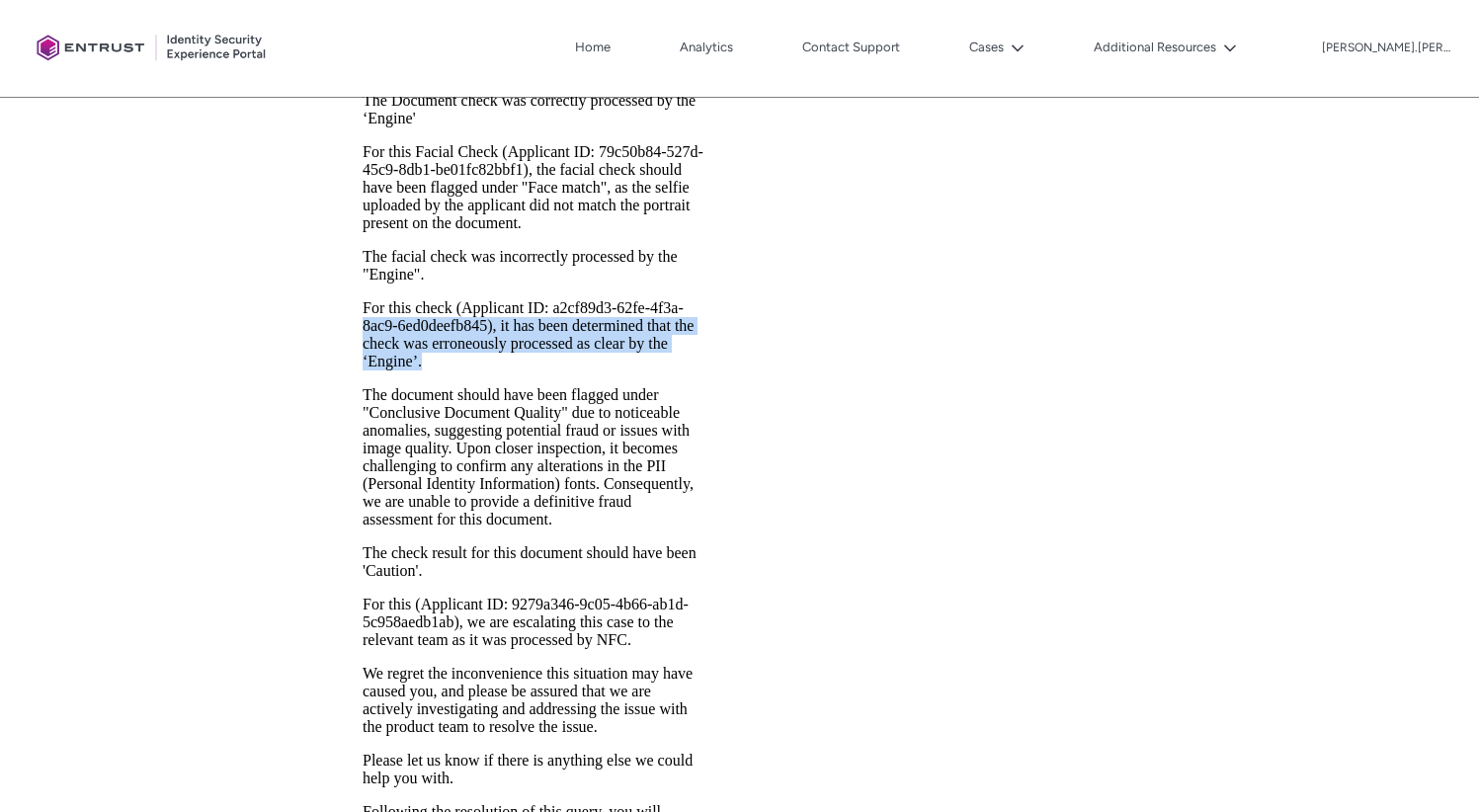 scroll, scrollTop: 1616, scrollLeft: 0, axis: vertical 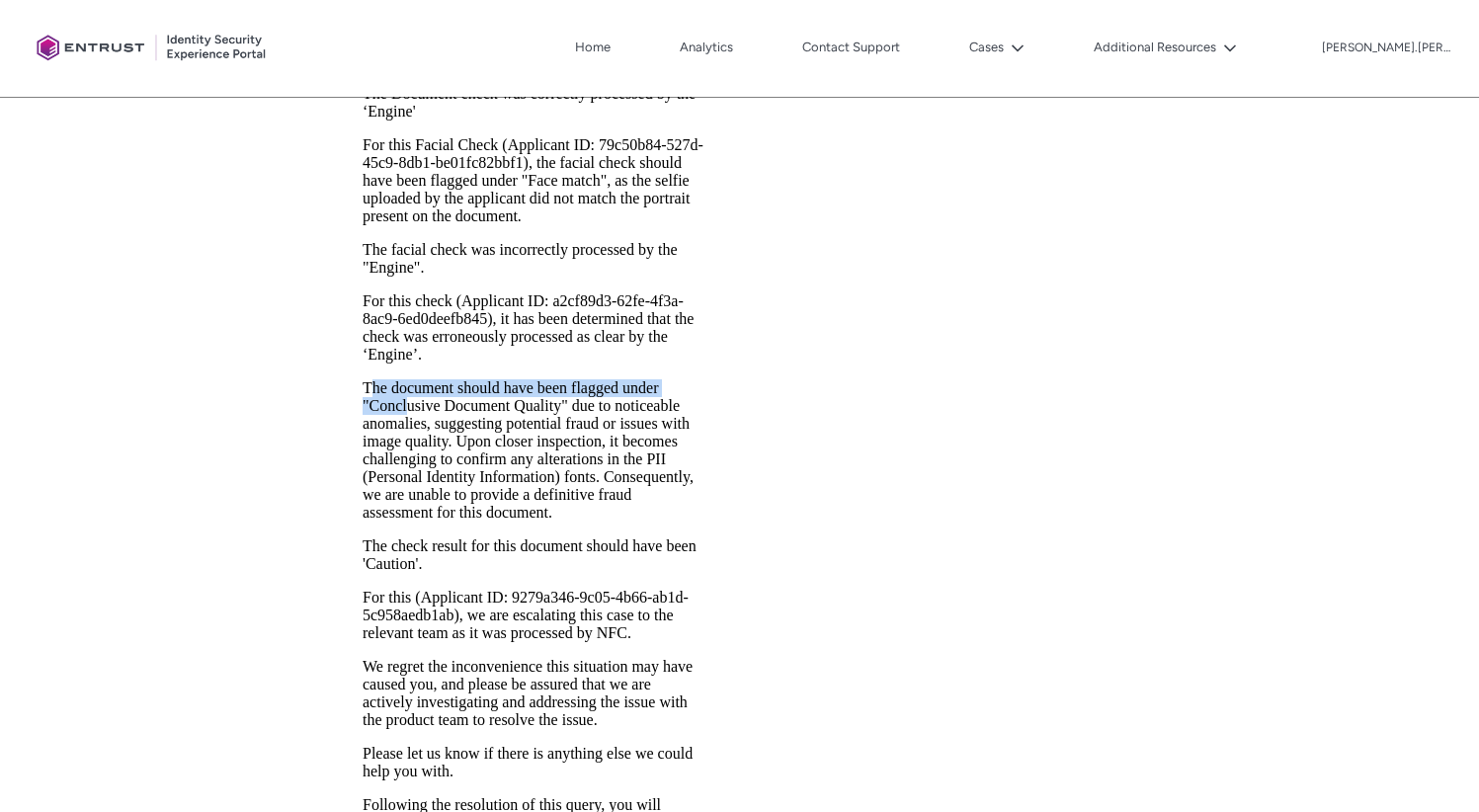 drag, startPoint x: 368, startPoint y: 385, endPoint x: 407, endPoint y: 407, distance: 44.77723 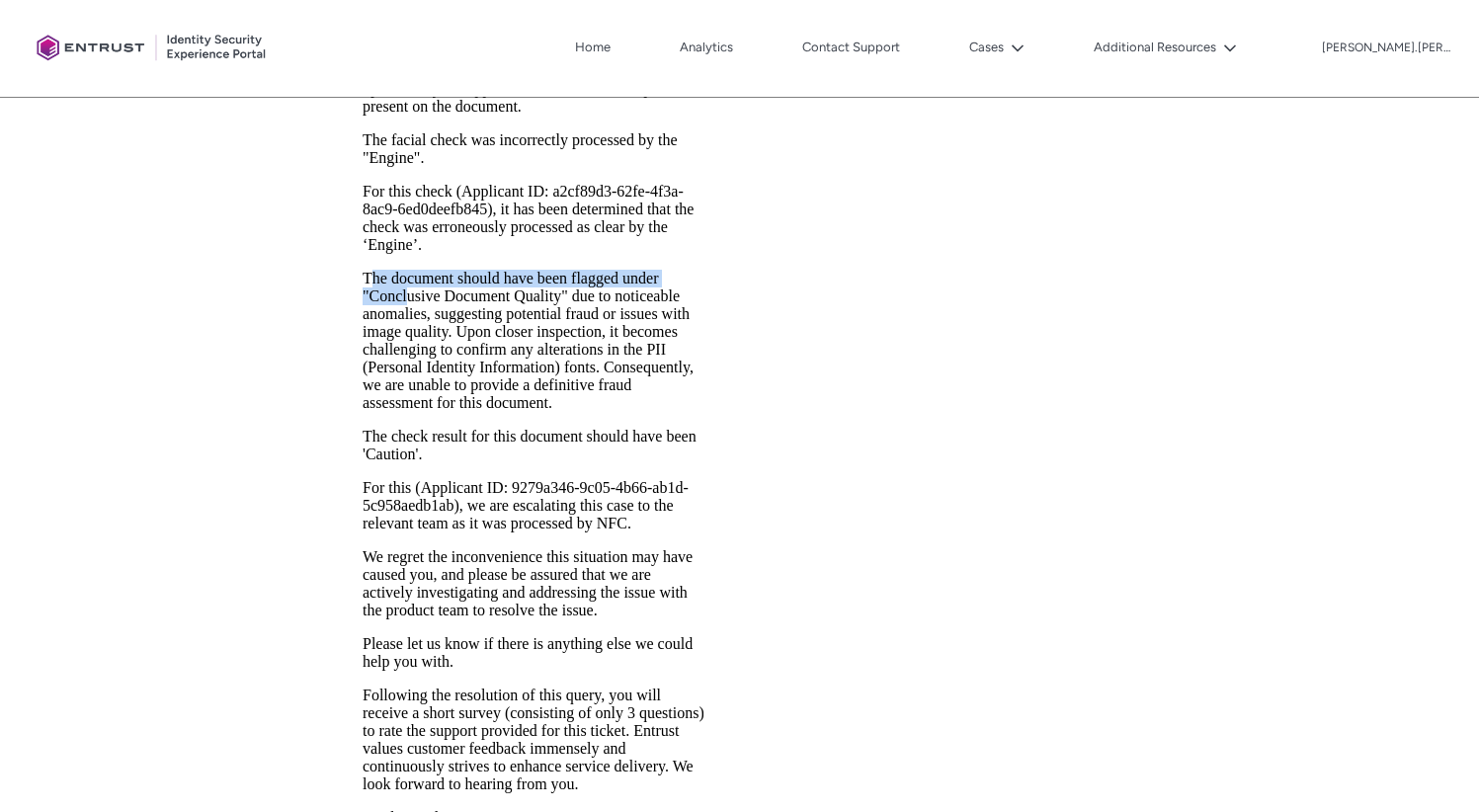 scroll, scrollTop: 1730, scrollLeft: 0, axis: vertical 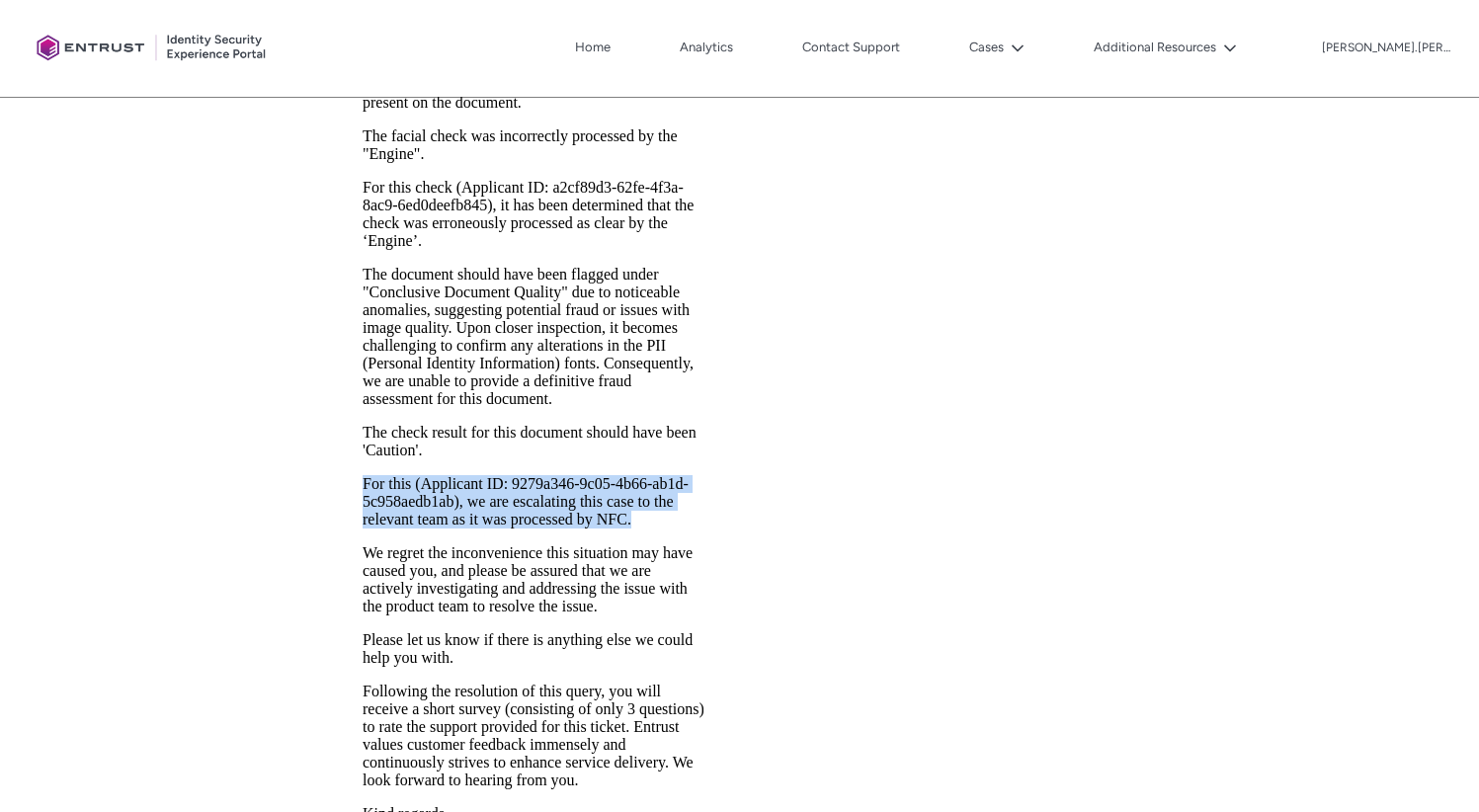 drag, startPoint x: 654, startPoint y: 514, endPoint x: 406, endPoint y: 468, distance: 252.23005 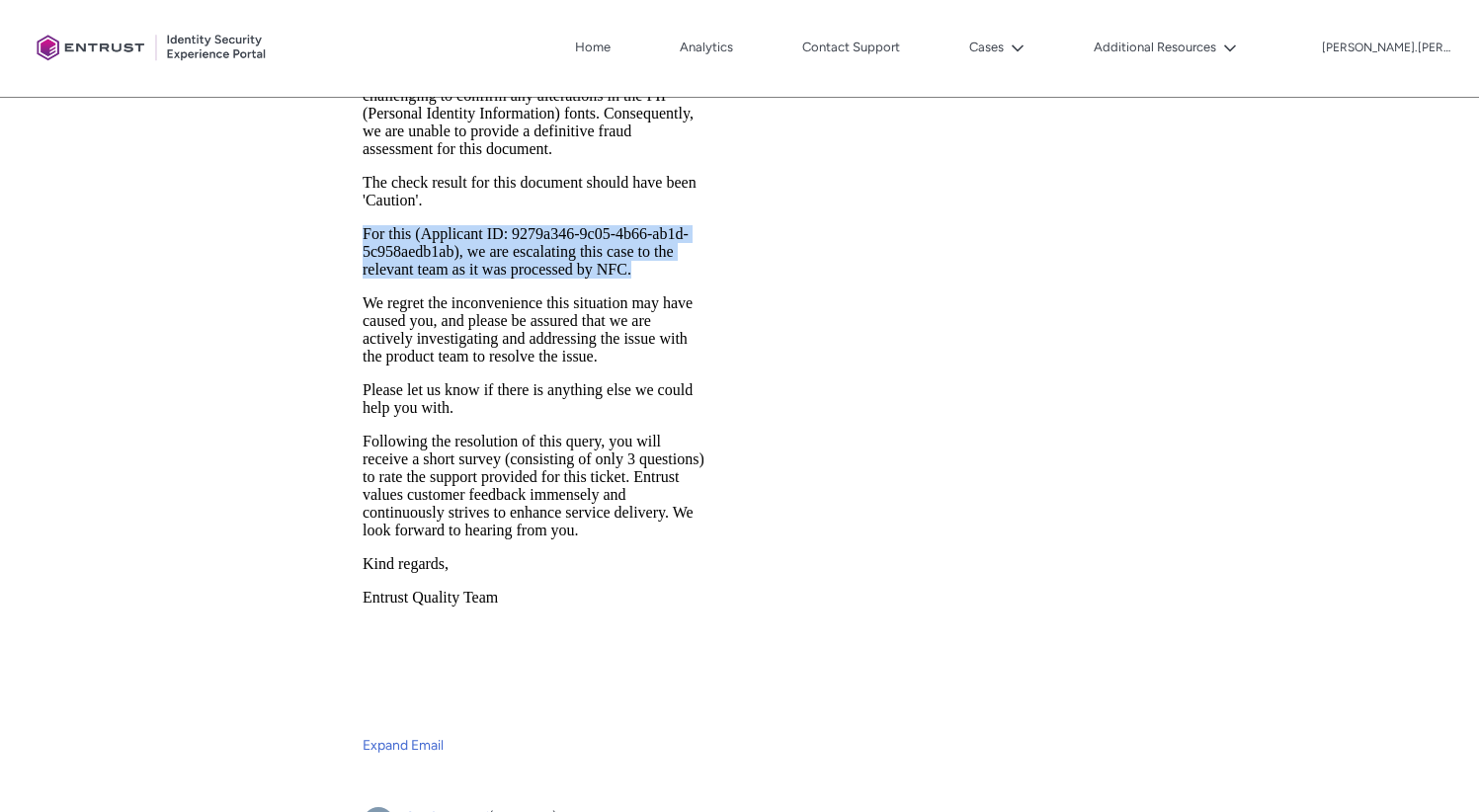 scroll, scrollTop: 1981, scrollLeft: 0, axis: vertical 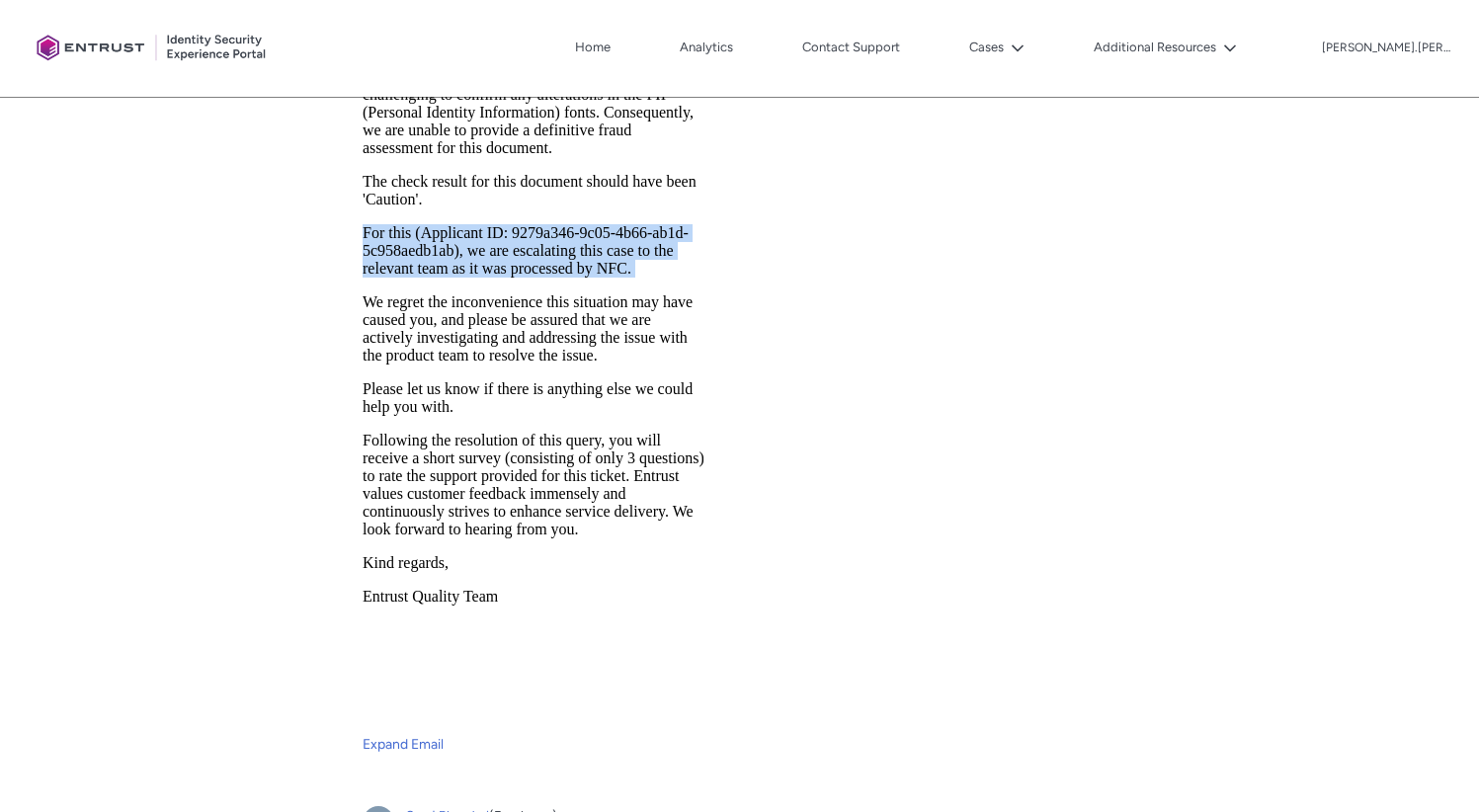 drag, startPoint x: 366, startPoint y: 288, endPoint x: 524, endPoint y: 219, distance: 172.4094 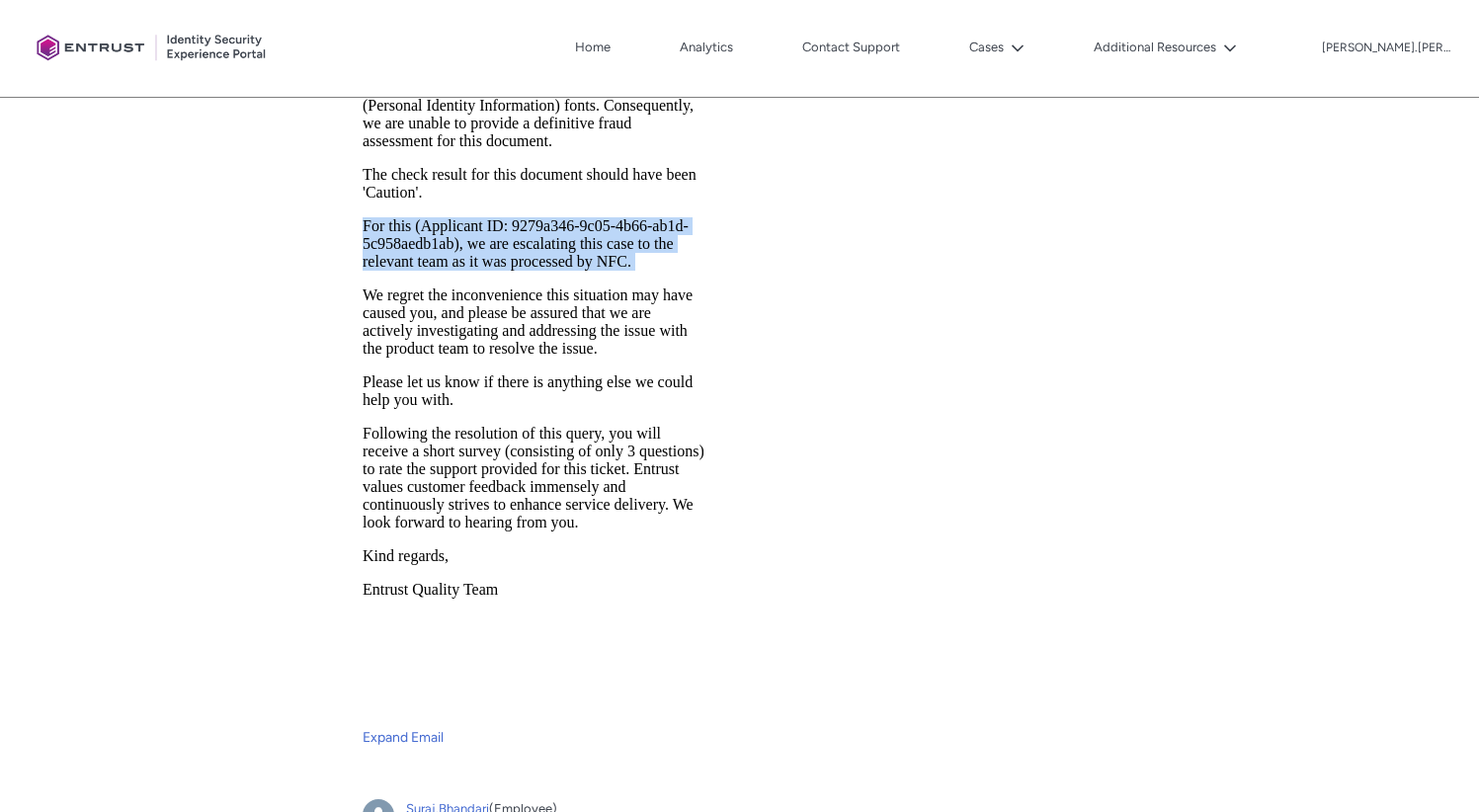 scroll, scrollTop: 1989, scrollLeft: 0, axis: vertical 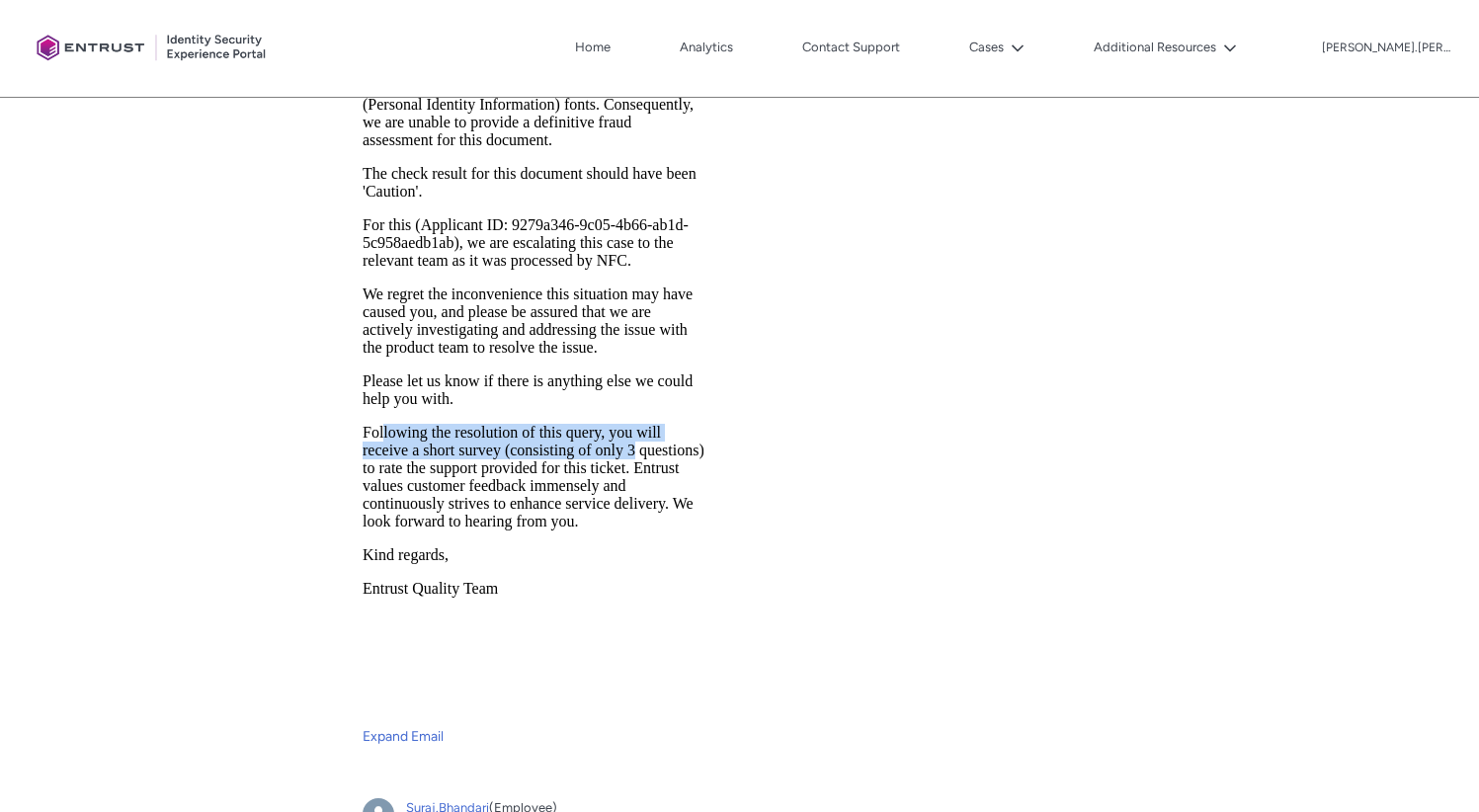 drag, startPoint x: 383, startPoint y: 429, endPoint x: 742, endPoint y: 453, distance: 359.80133 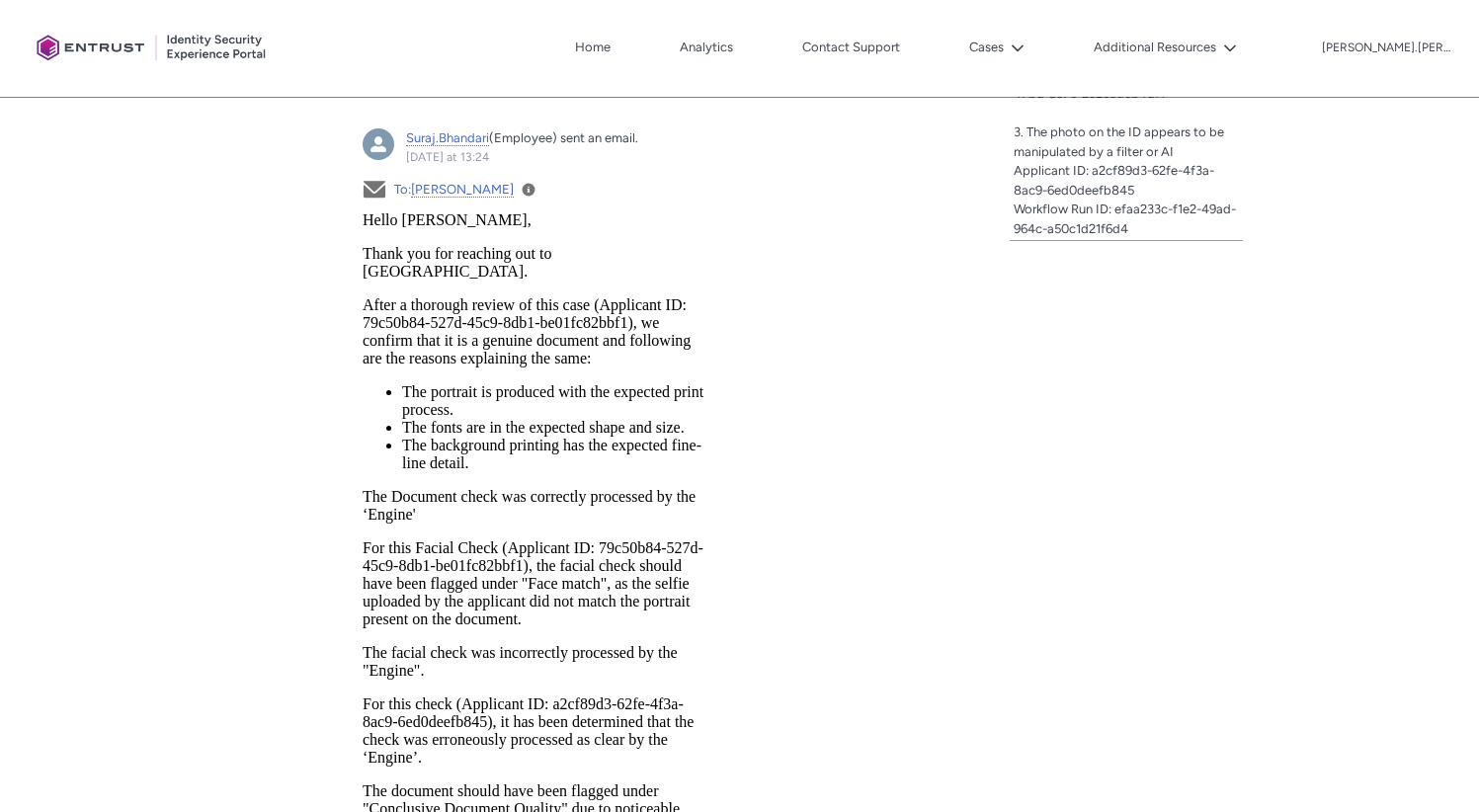 scroll, scrollTop: 1169, scrollLeft: 0, axis: vertical 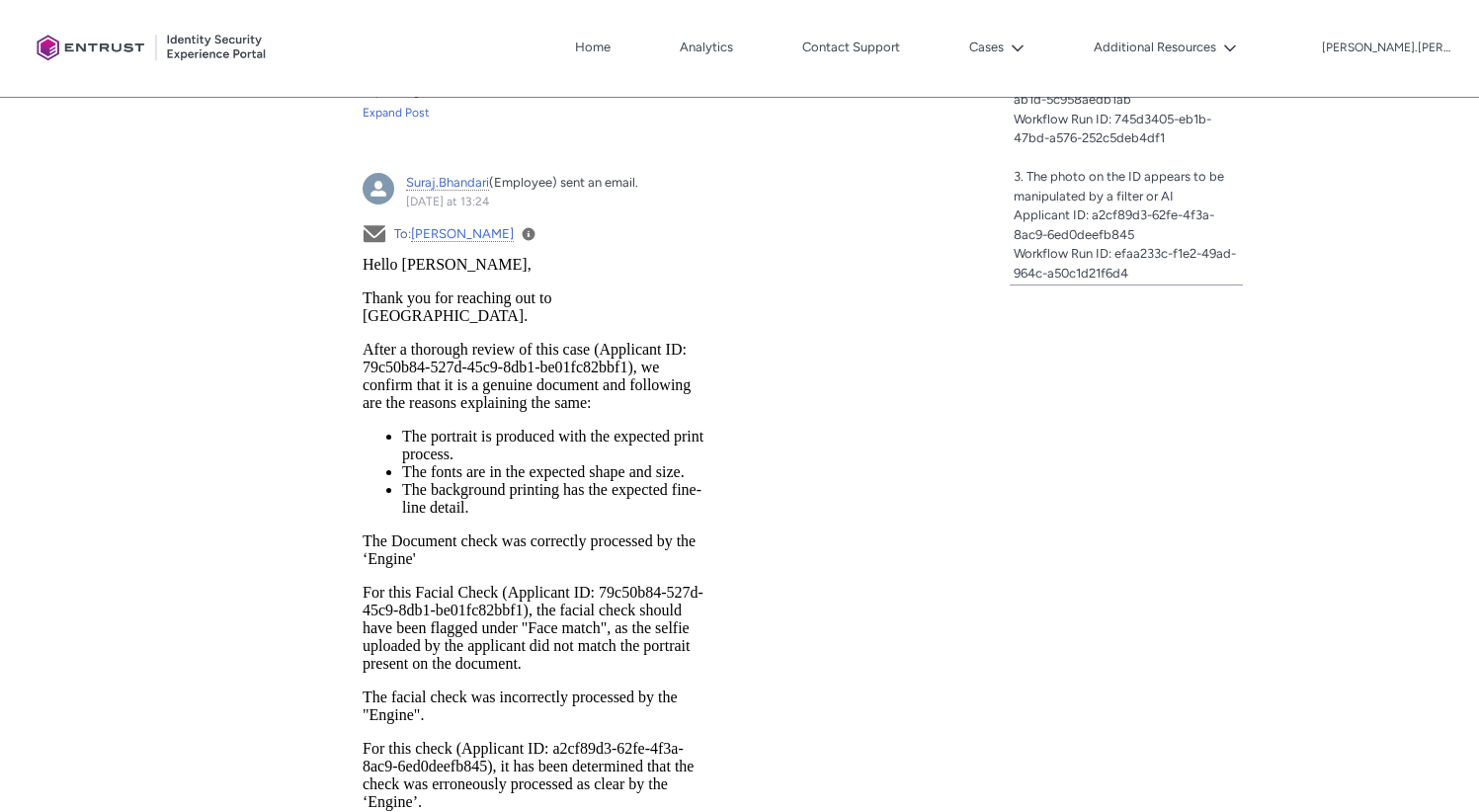 drag, startPoint x: 1151, startPoint y: 232, endPoint x: 1130, endPoint y: 242, distance: 23.259407 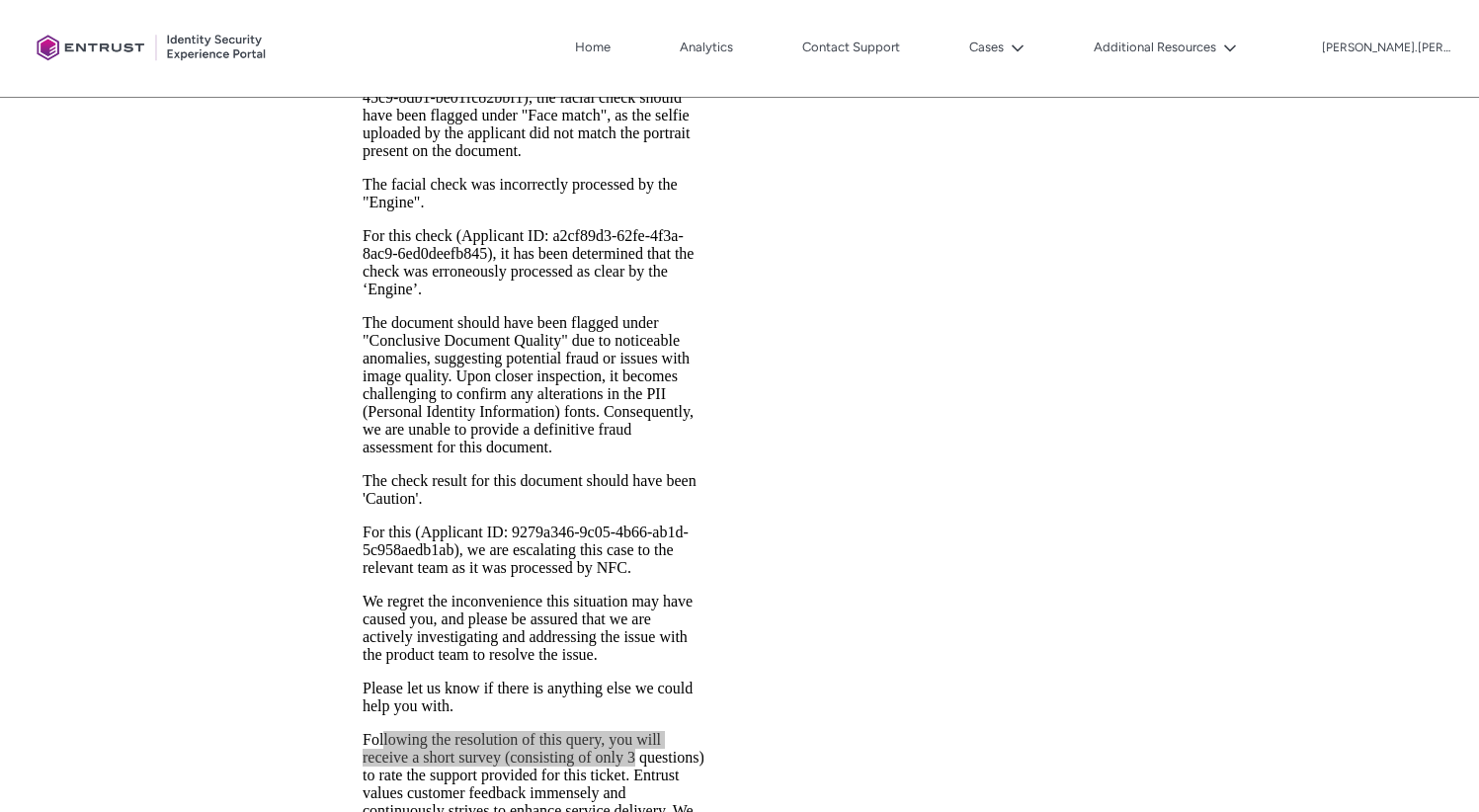 scroll, scrollTop: 1681, scrollLeft: 0, axis: vertical 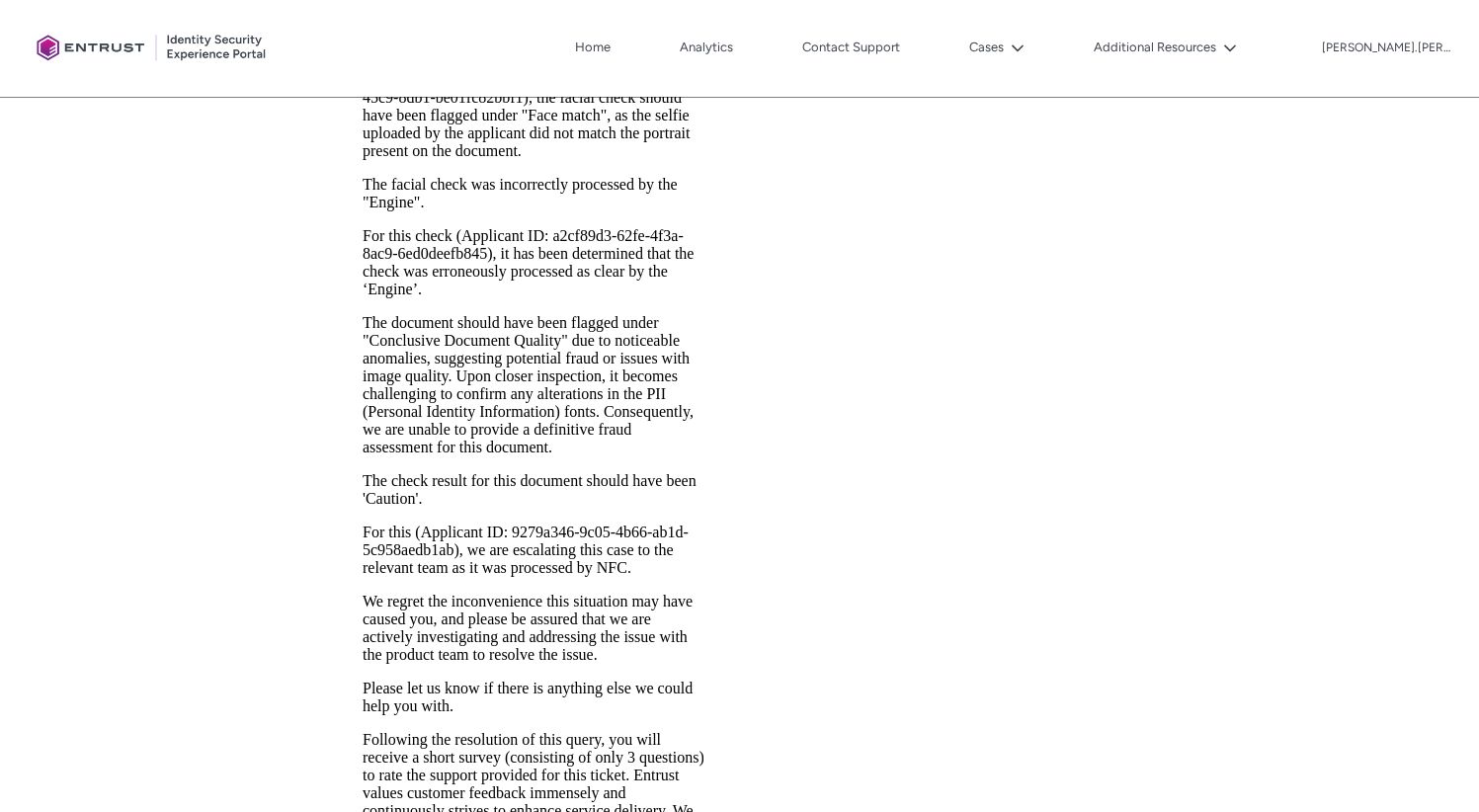 click on "For this check (Applicant ID: a2cf89d3-62fe-4f3a-8ac9-6ed0deefb845), it has been determined that the check was erroneously processed as clear by the ‘Engine’." at bounding box center [533, 263] 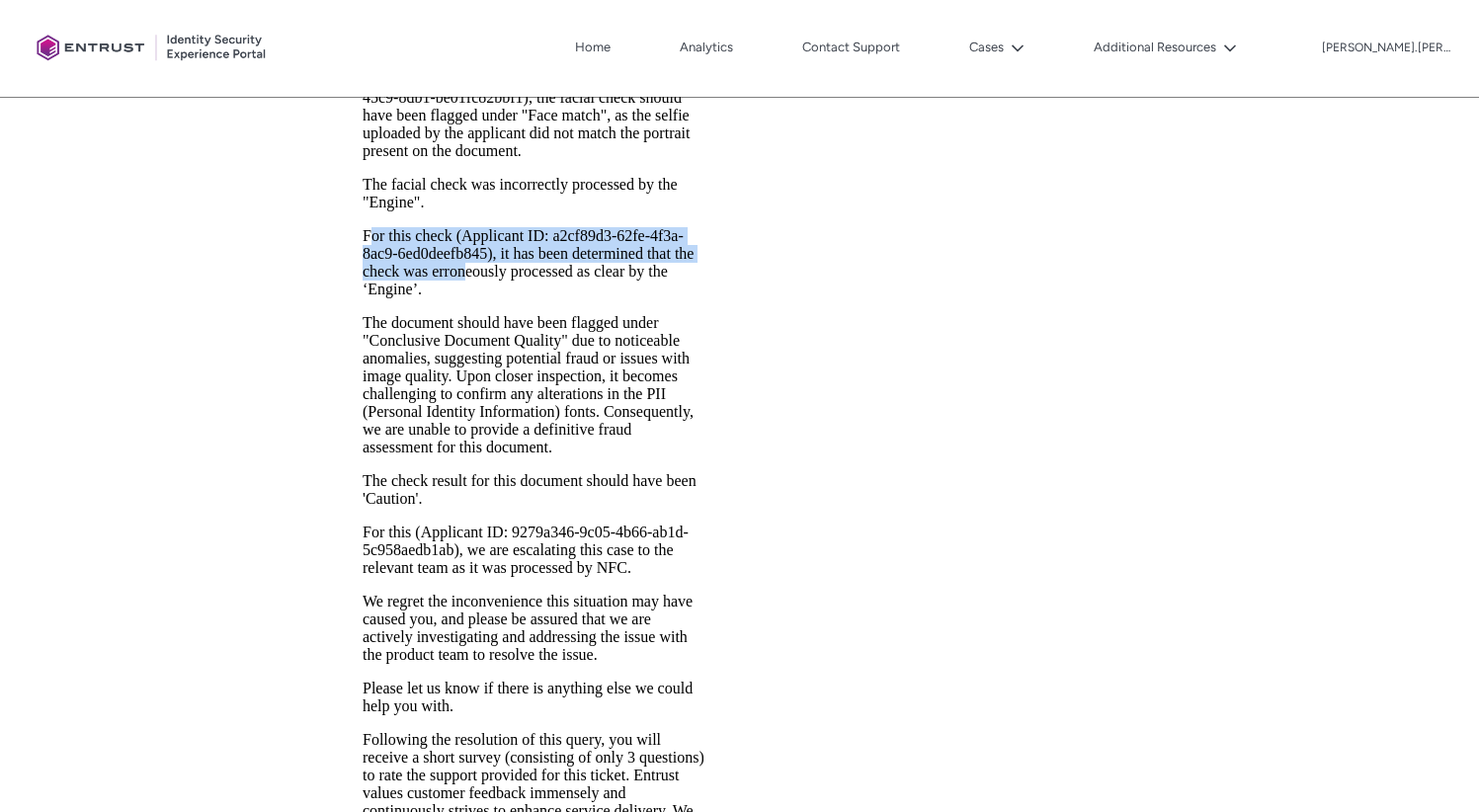 drag, startPoint x: 372, startPoint y: 221, endPoint x: 496, endPoint y: 280, distance: 137.32079 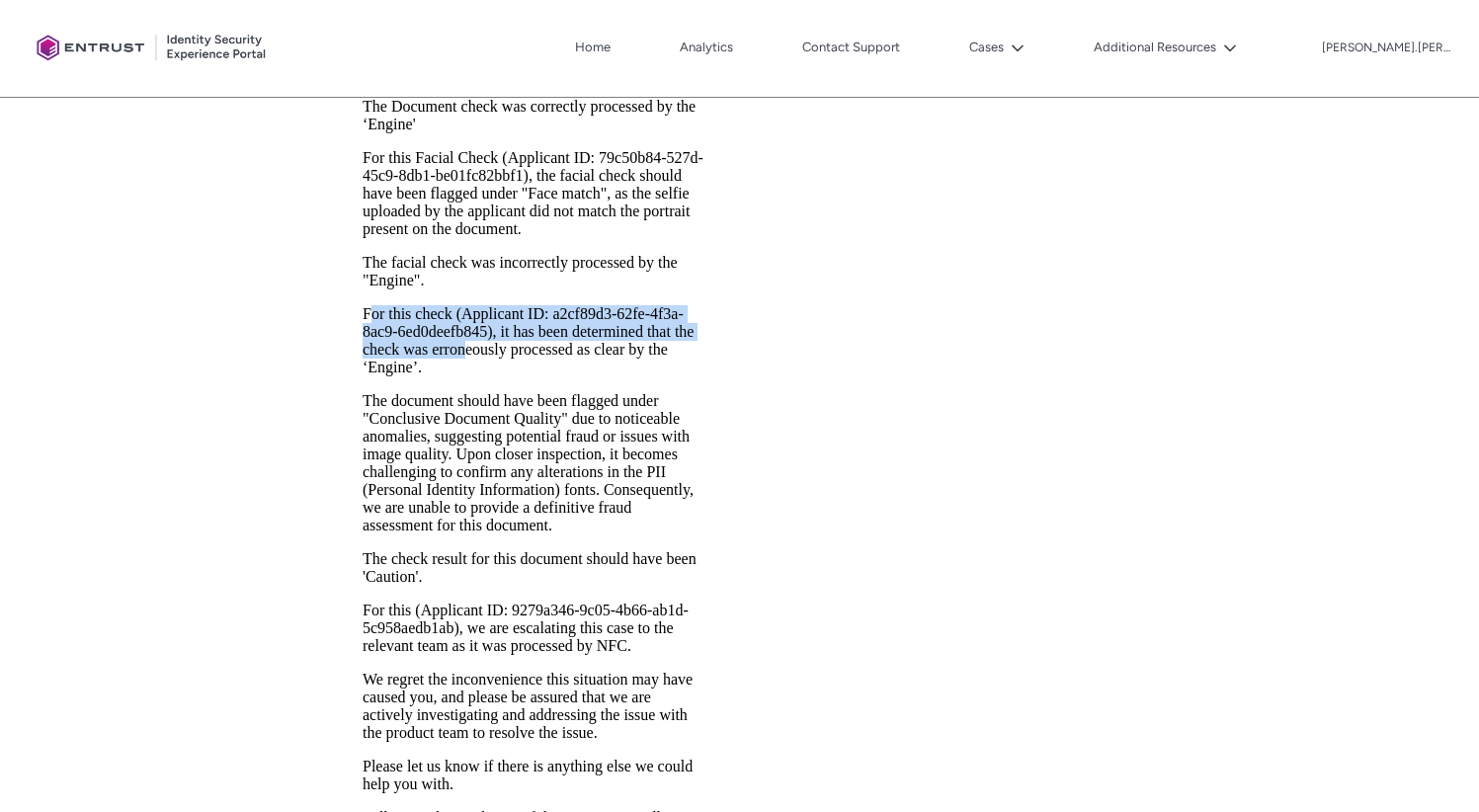scroll, scrollTop: 1605, scrollLeft: 0, axis: vertical 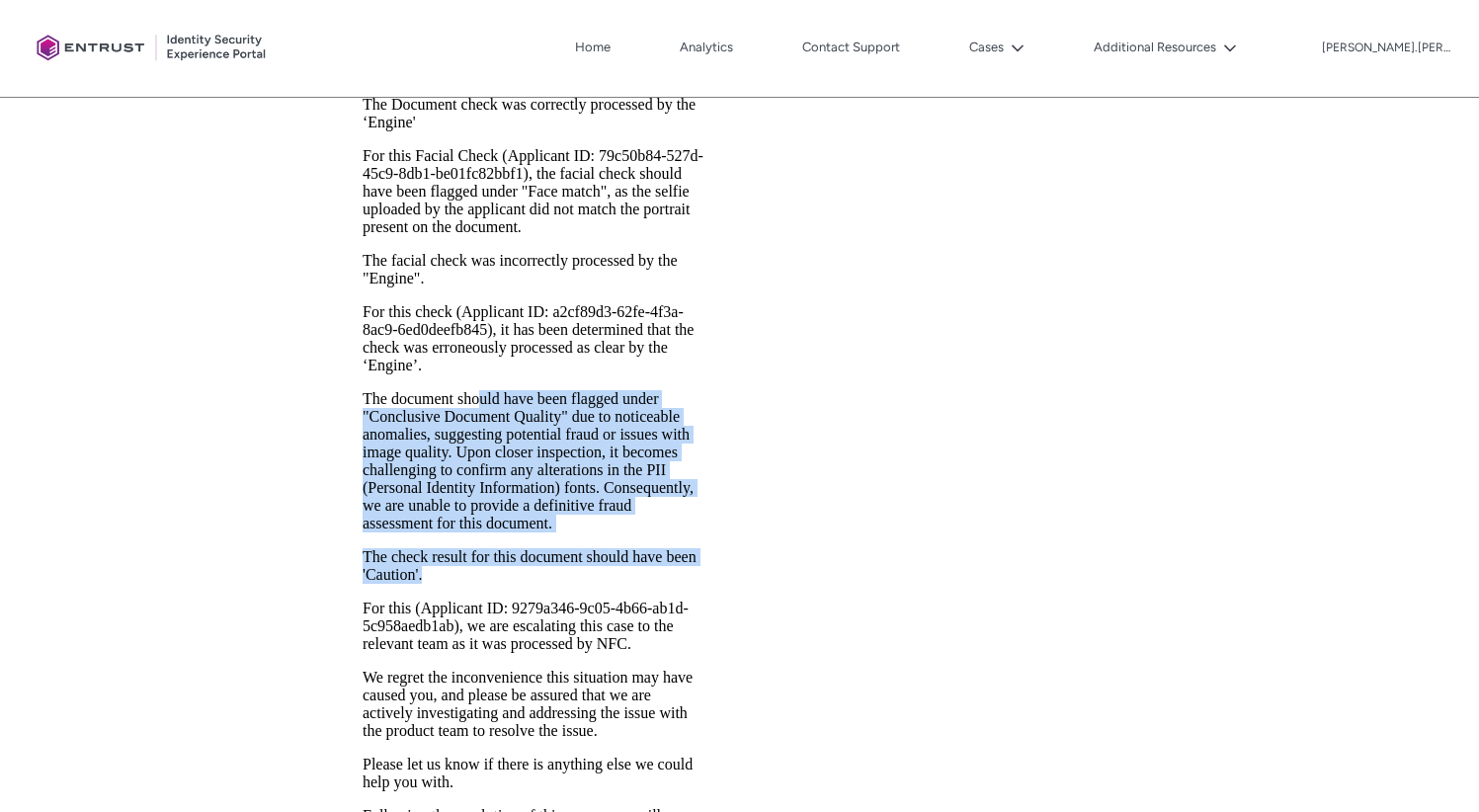 drag, startPoint x: 482, startPoint y: 387, endPoint x: 699, endPoint y: 565, distance: 280.66528 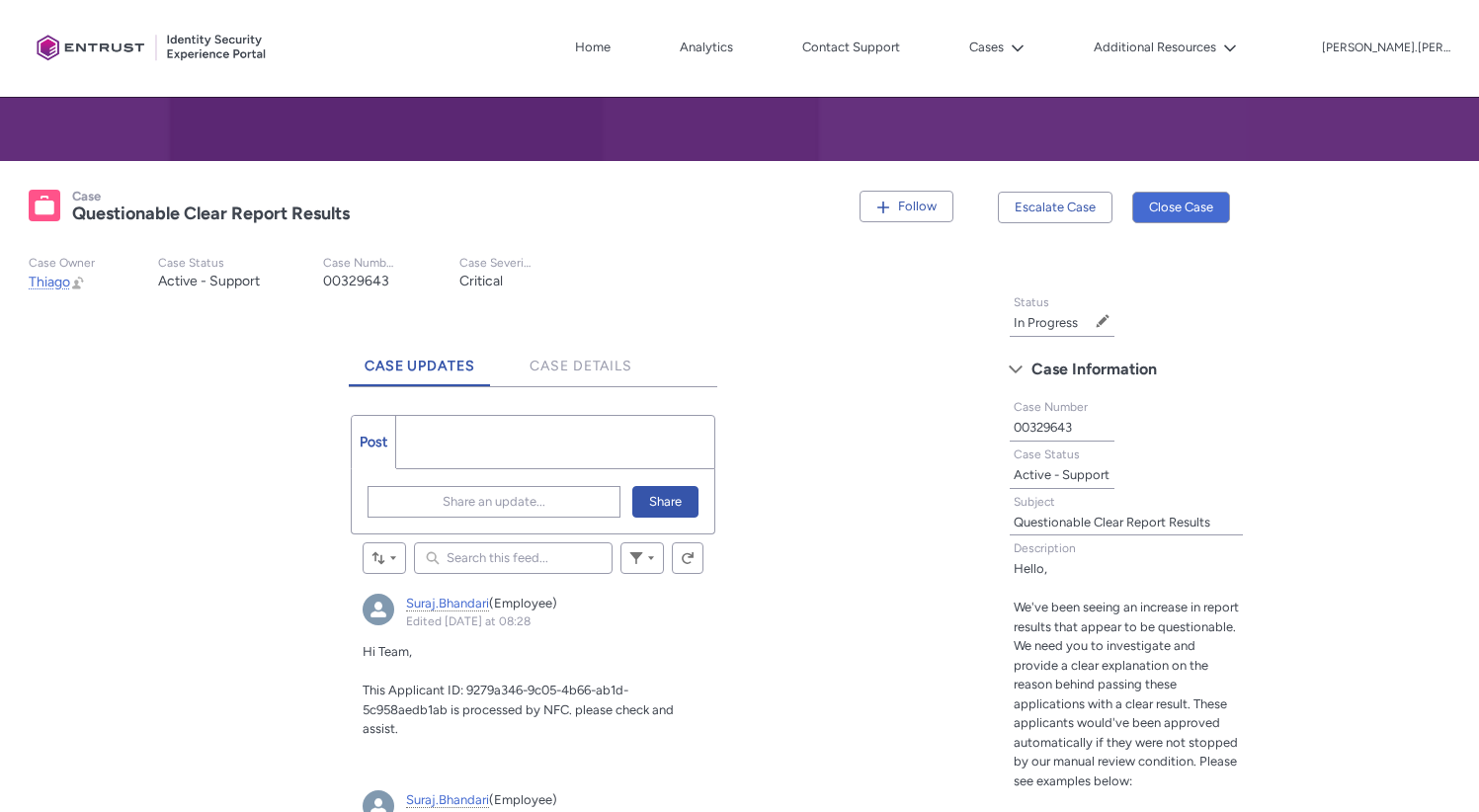 scroll, scrollTop: 277, scrollLeft: 0, axis: vertical 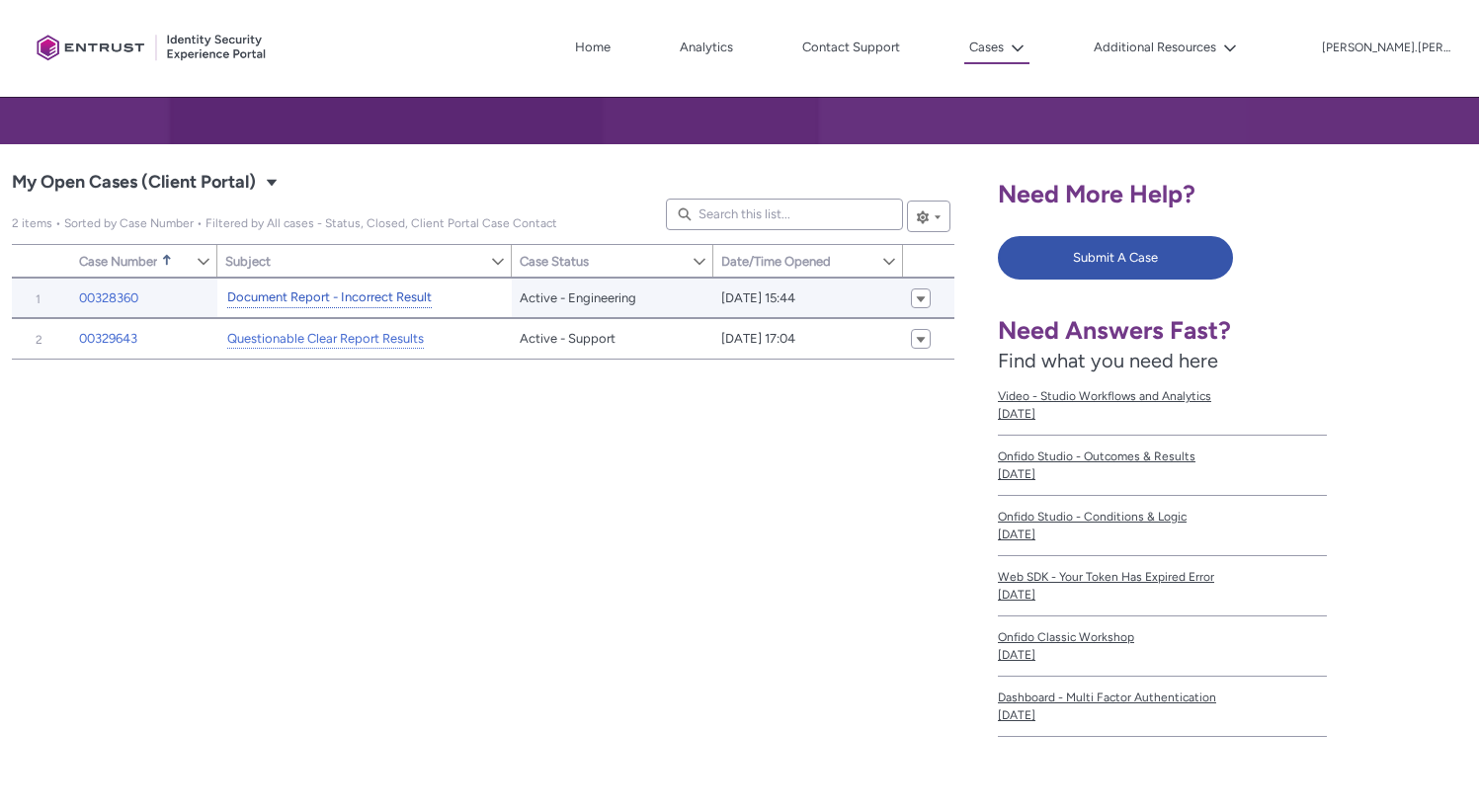 click on "Document Report - Incorrect Result" at bounding box center (329, 297) 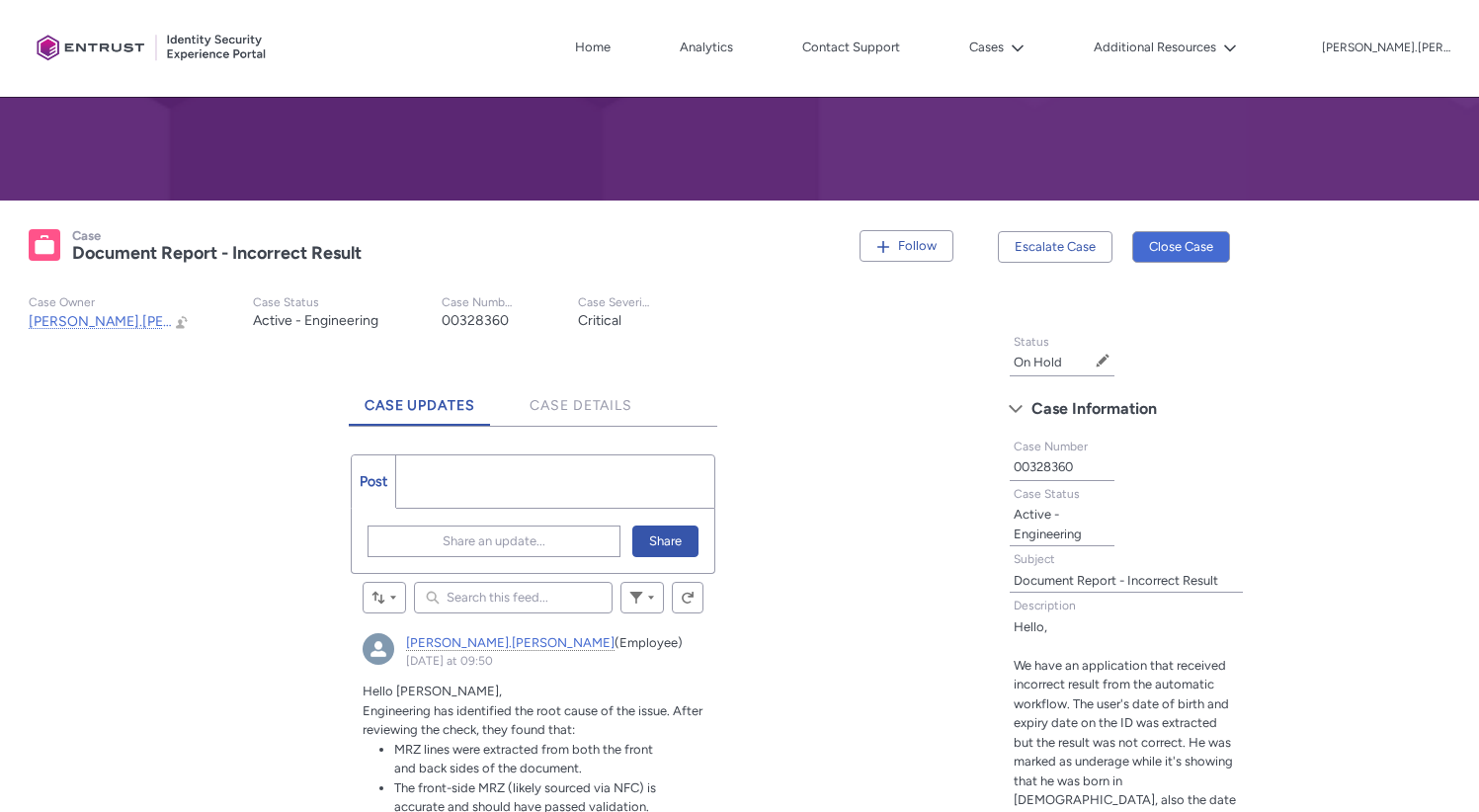 scroll, scrollTop: 524, scrollLeft: 0, axis: vertical 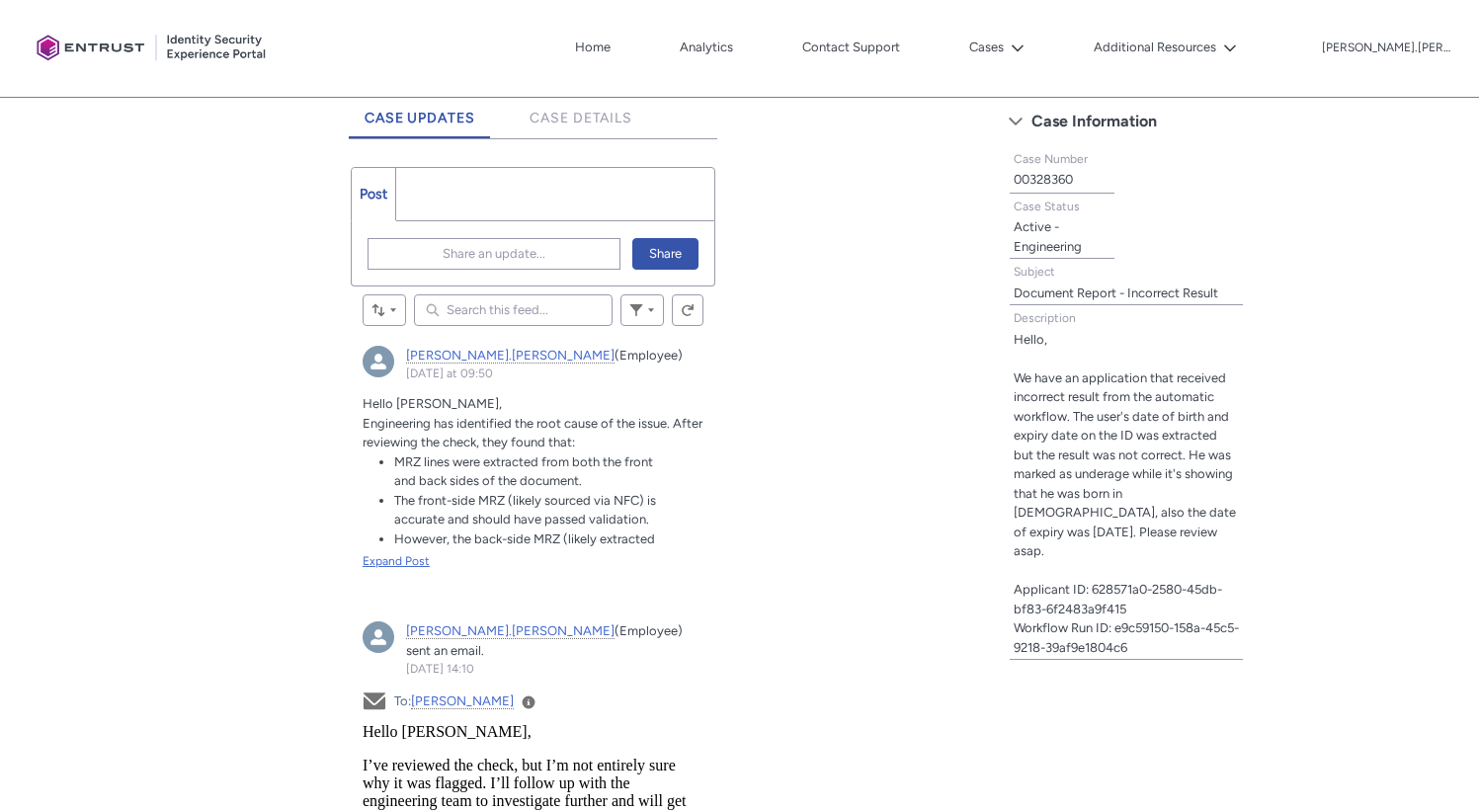 click on "Expand Post" at bounding box center (534, 561) 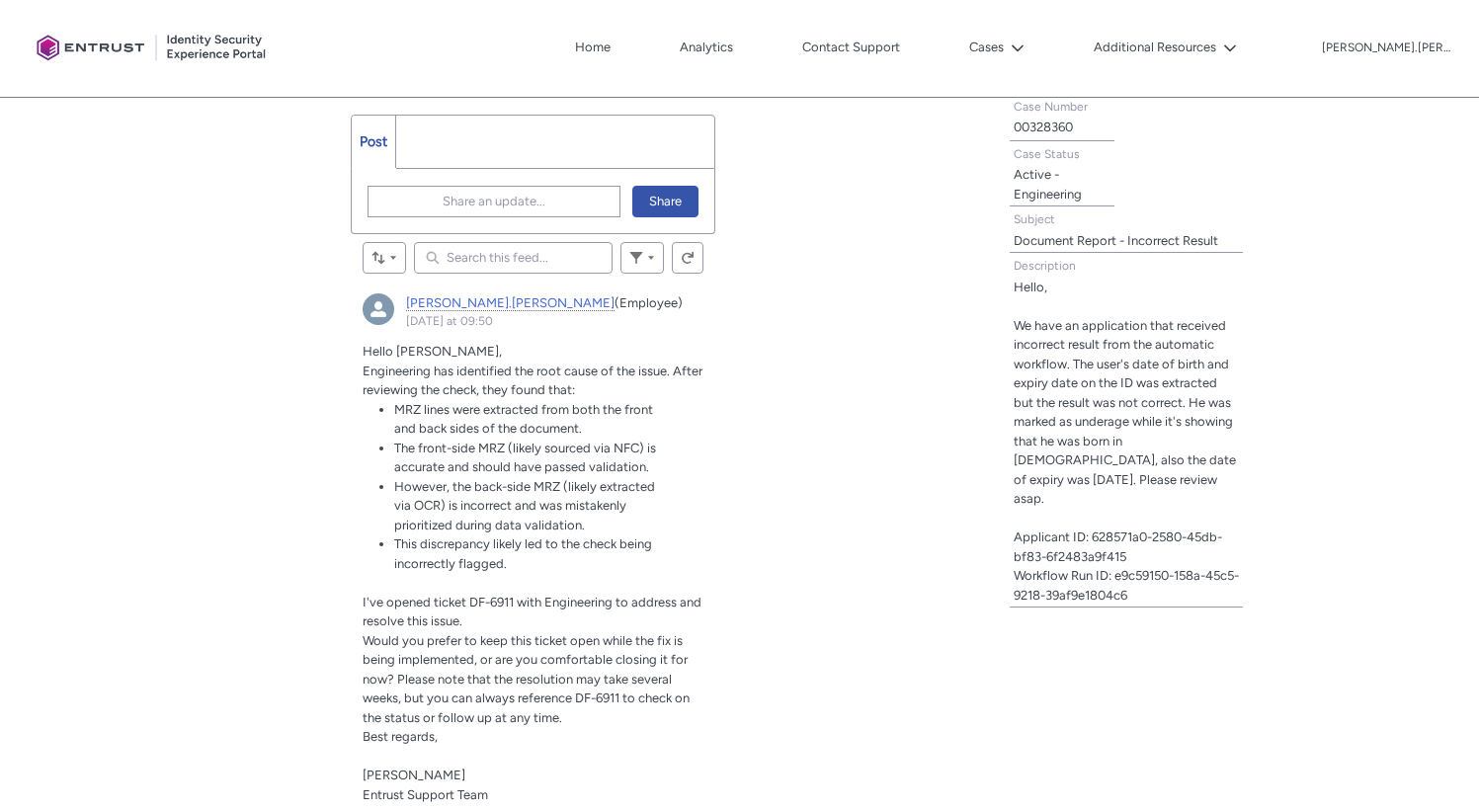 scroll, scrollTop: 550, scrollLeft: 0, axis: vertical 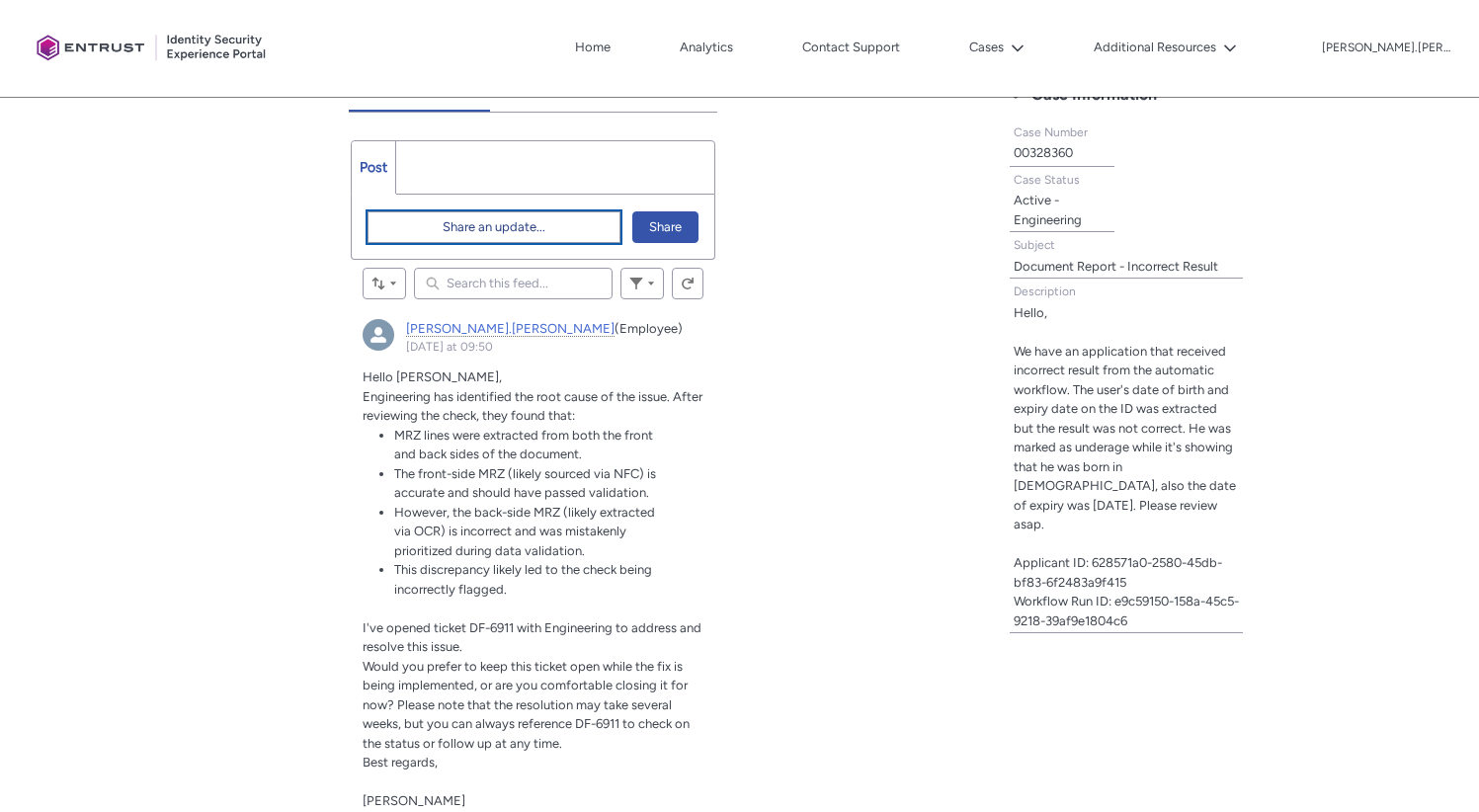 click on "Share an update..." at bounding box center (494, 227) 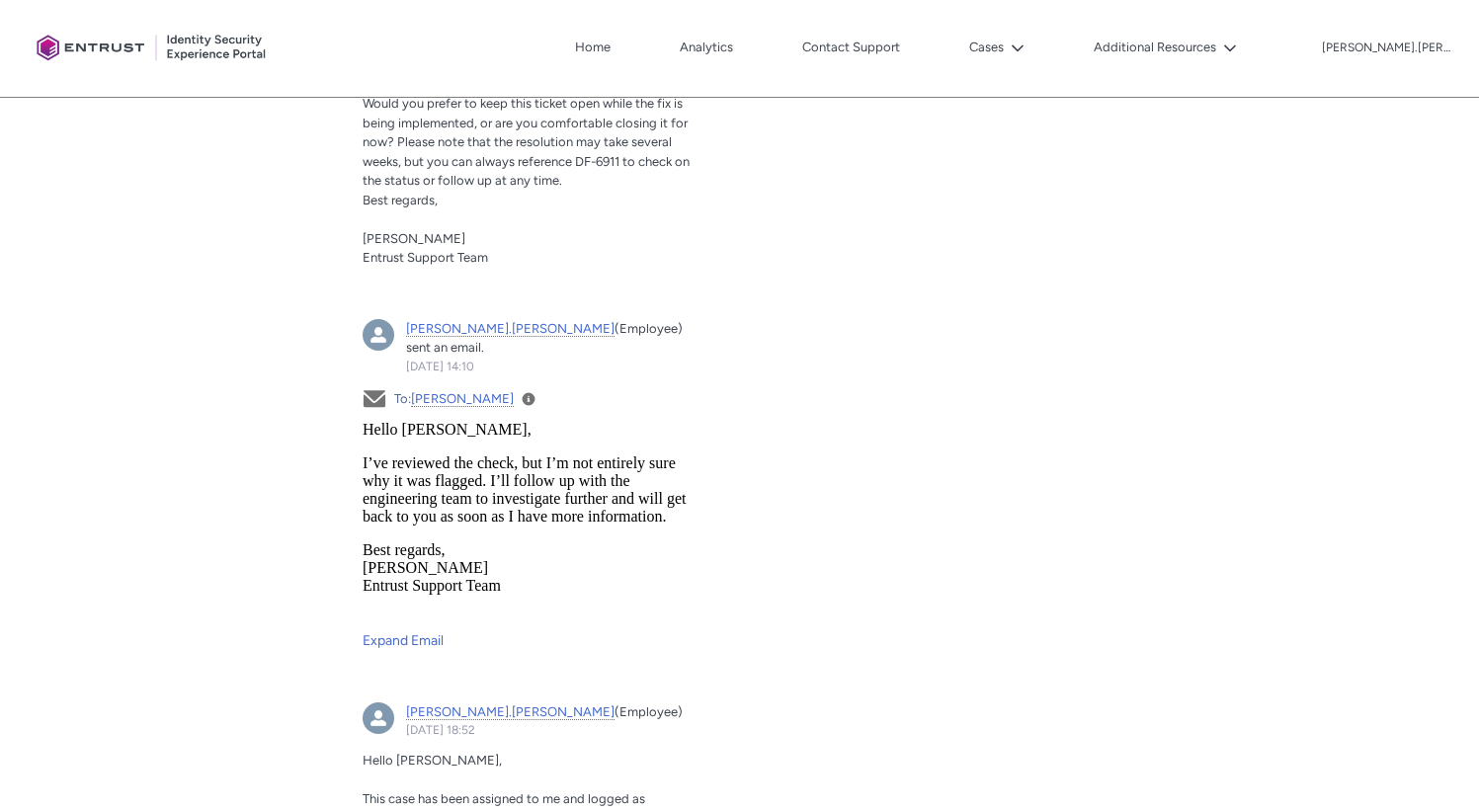 scroll, scrollTop: 1320, scrollLeft: 0, axis: vertical 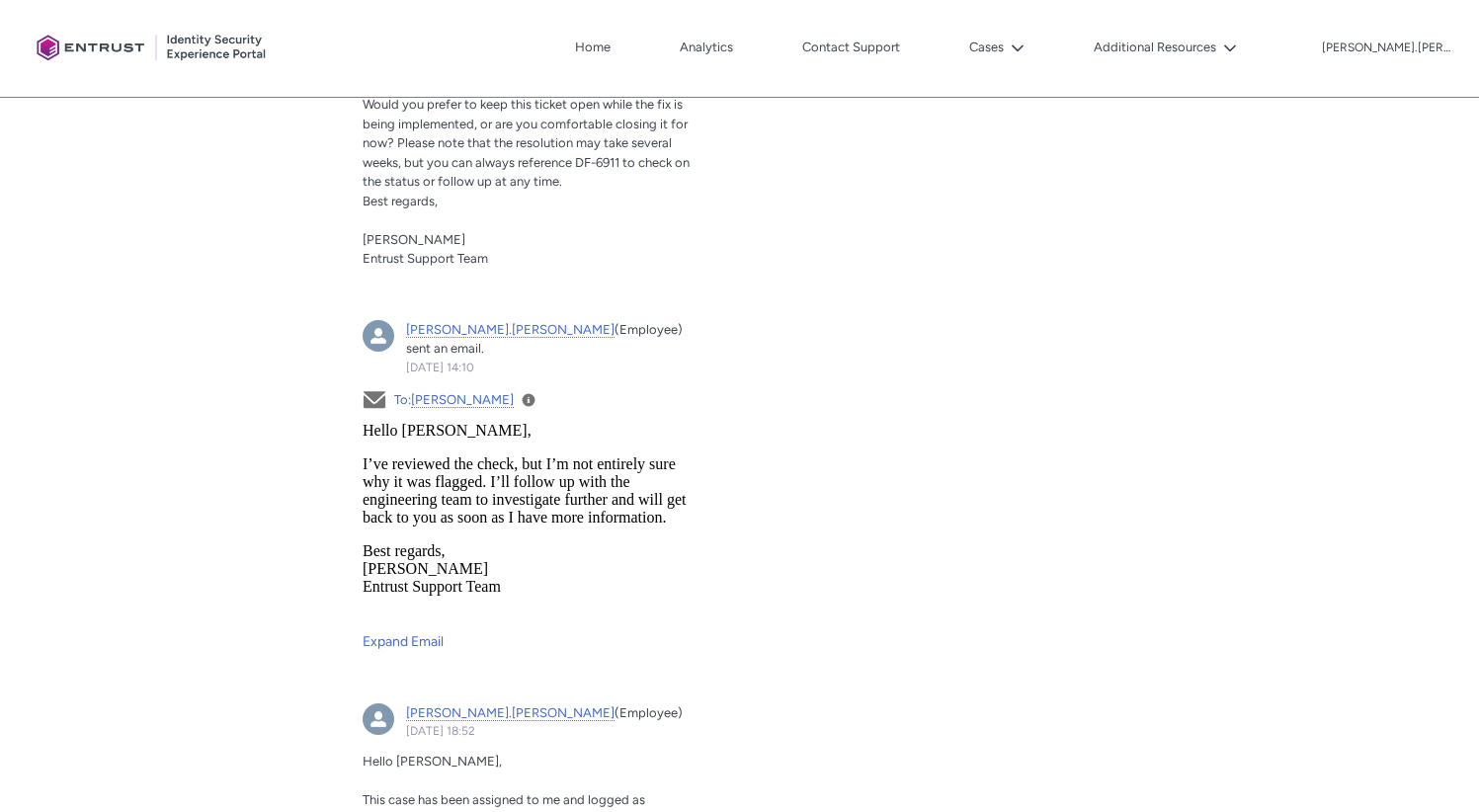 type 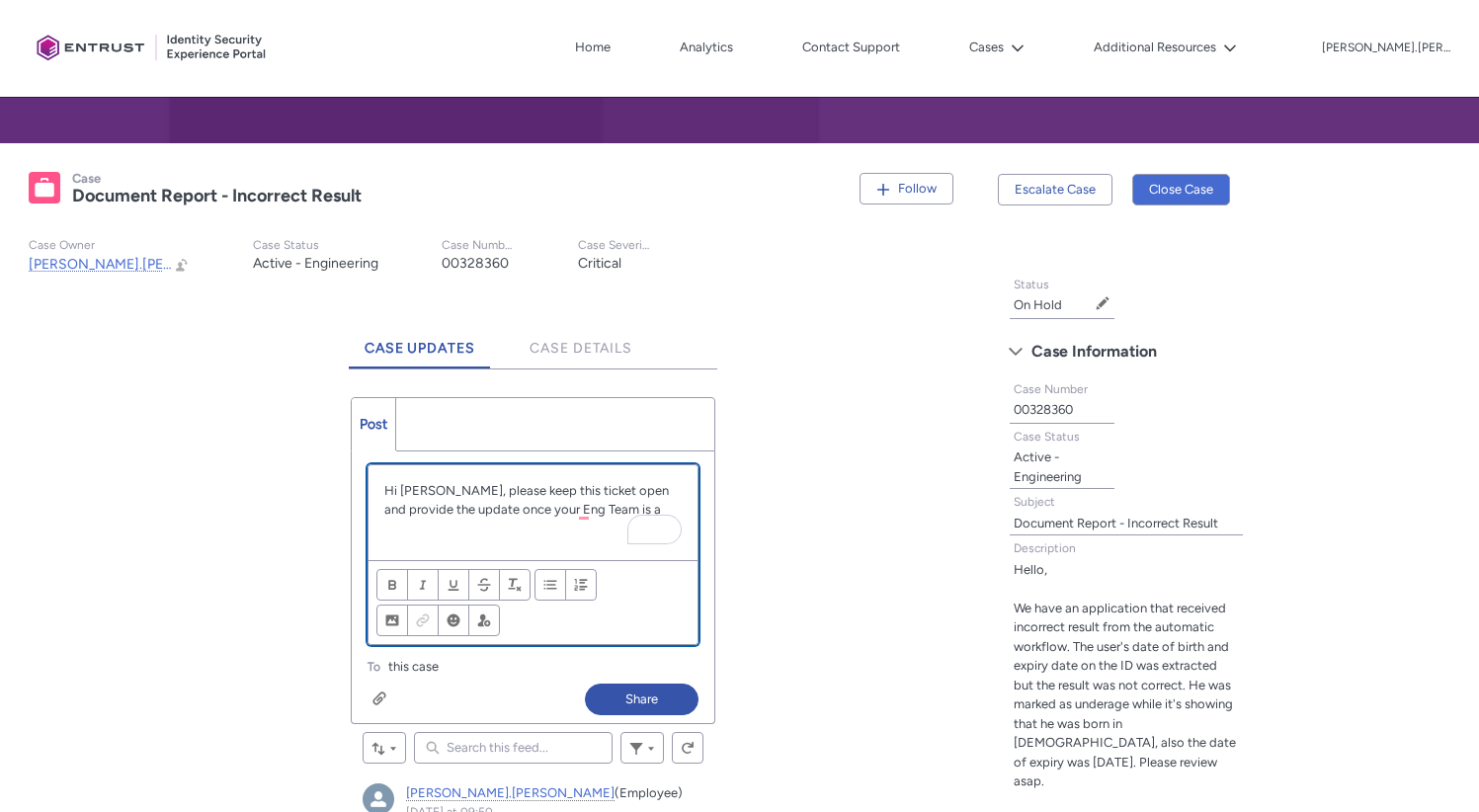scroll, scrollTop: 288, scrollLeft: 0, axis: vertical 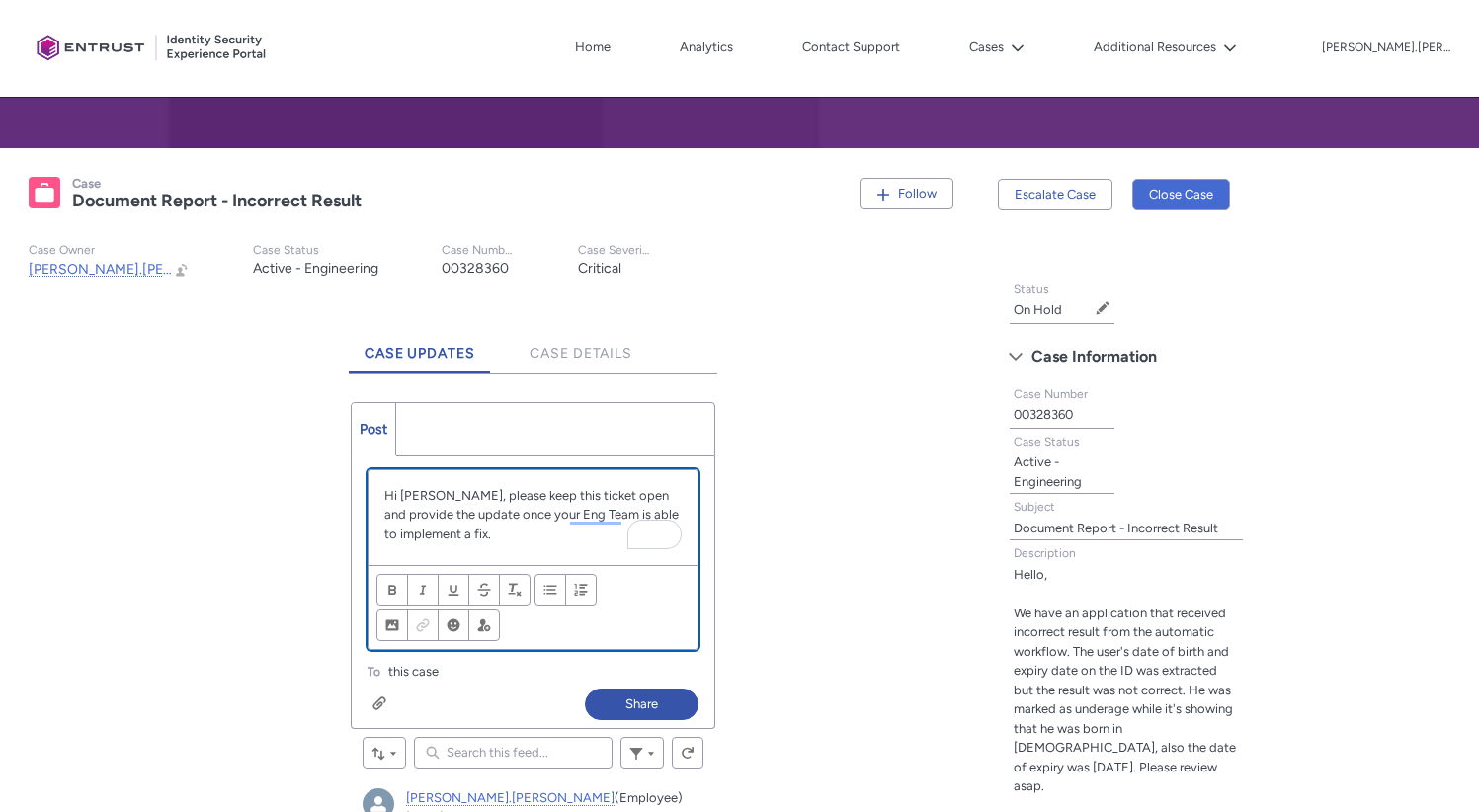 click on "Hi Tobias, please keep this ticket open and provide the update once your Eng Team is able to implement a fix." at bounding box center [534, 515] 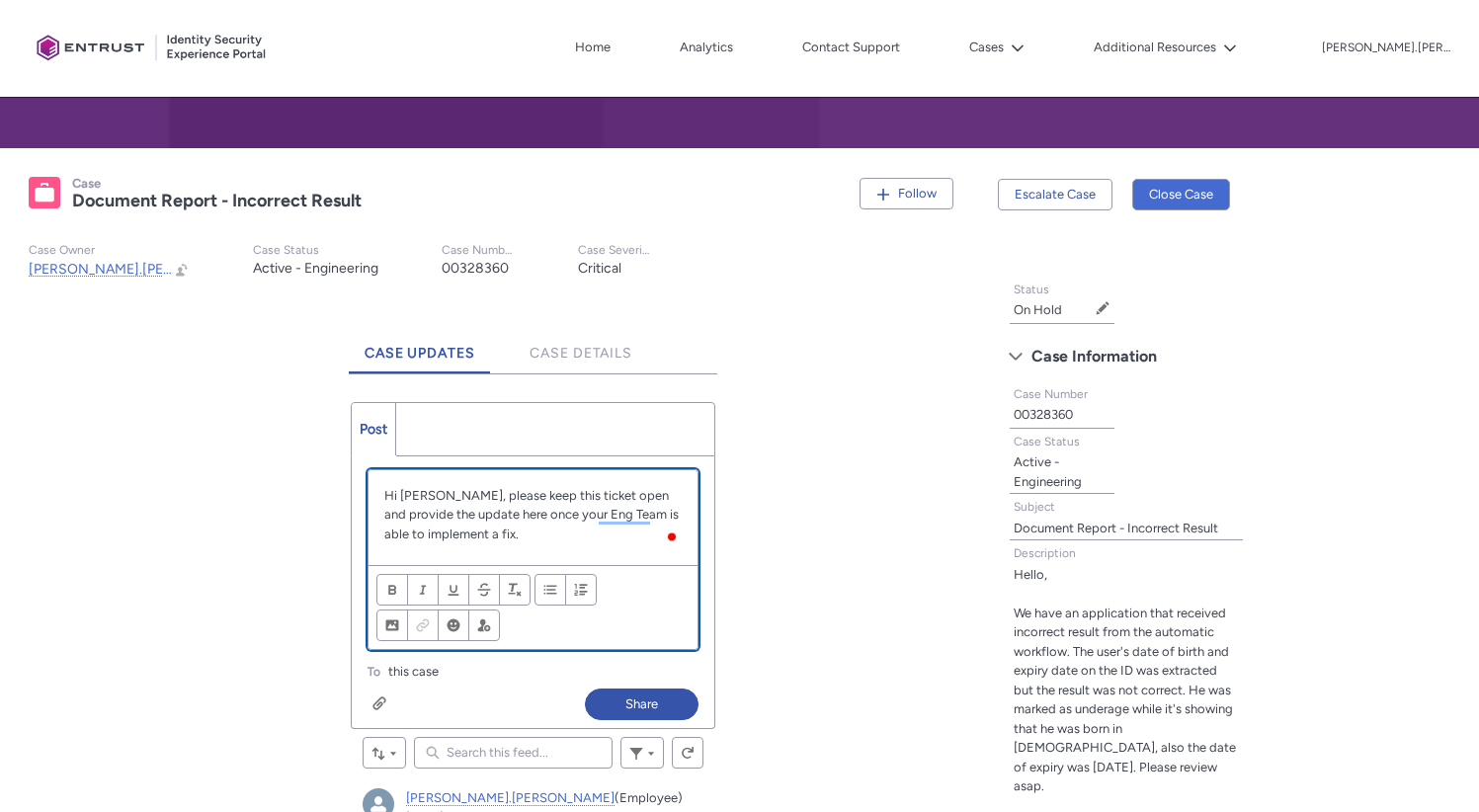 click on "Hi Tobias, please keep this ticket open and provide the update here once your Eng Team is able to implement a fix." at bounding box center (534, 515) 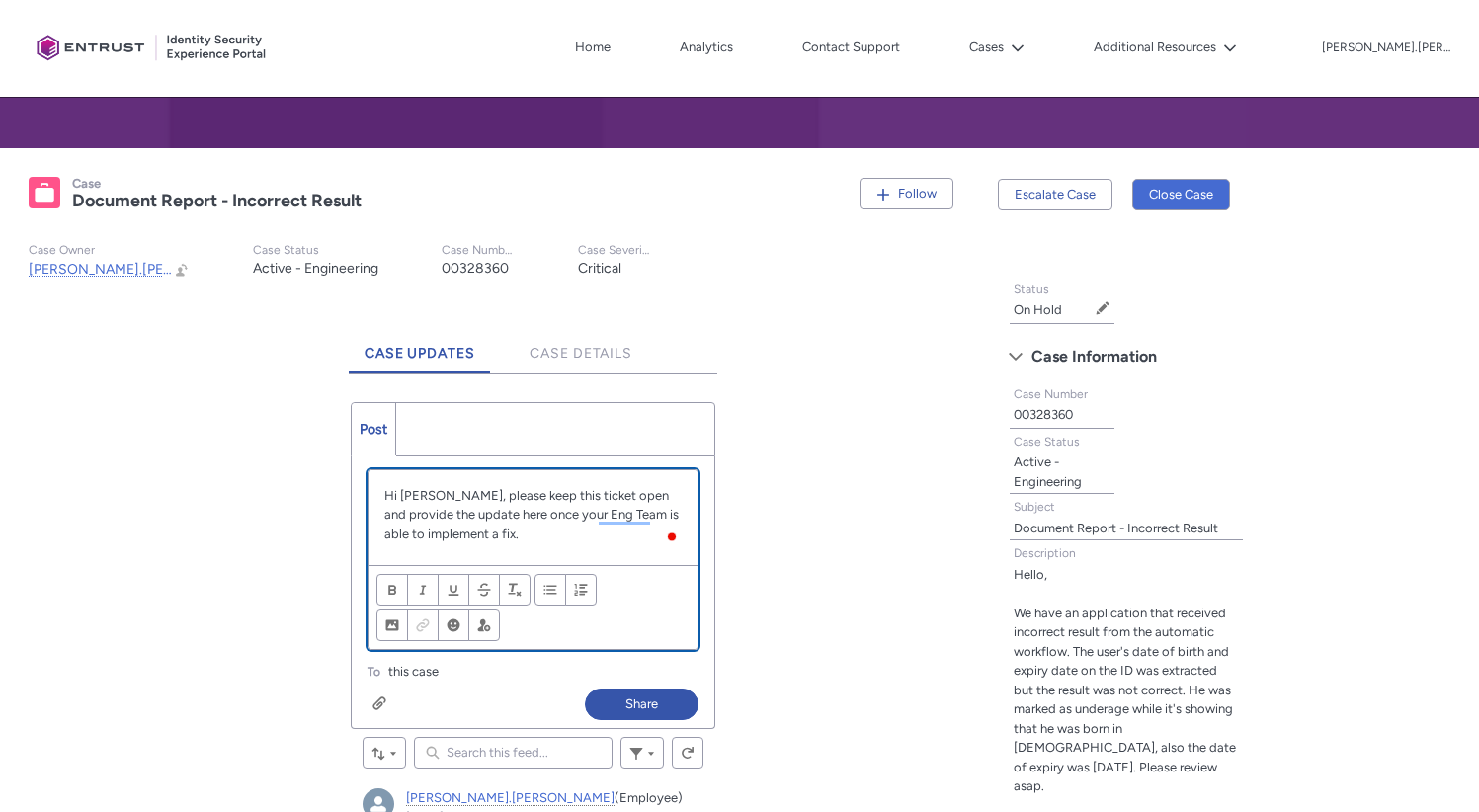 scroll, scrollTop: 292, scrollLeft: 0, axis: vertical 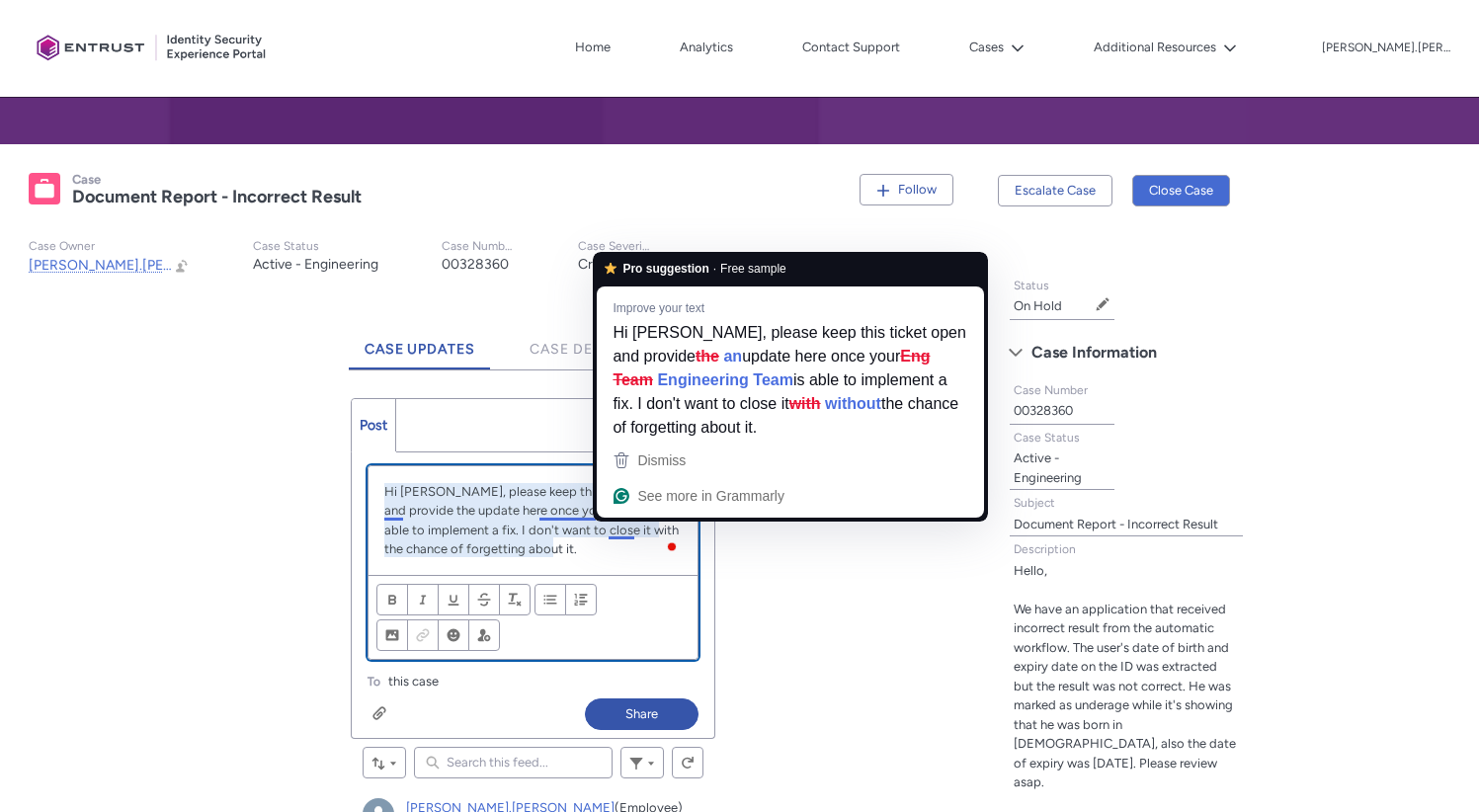 click on "Hi Tobias, please keep this ticket open and provide the update here once your Eng Team is able to implement a fix. I don't want to close it with the chance of forgetting about it." at bounding box center [534, 521] 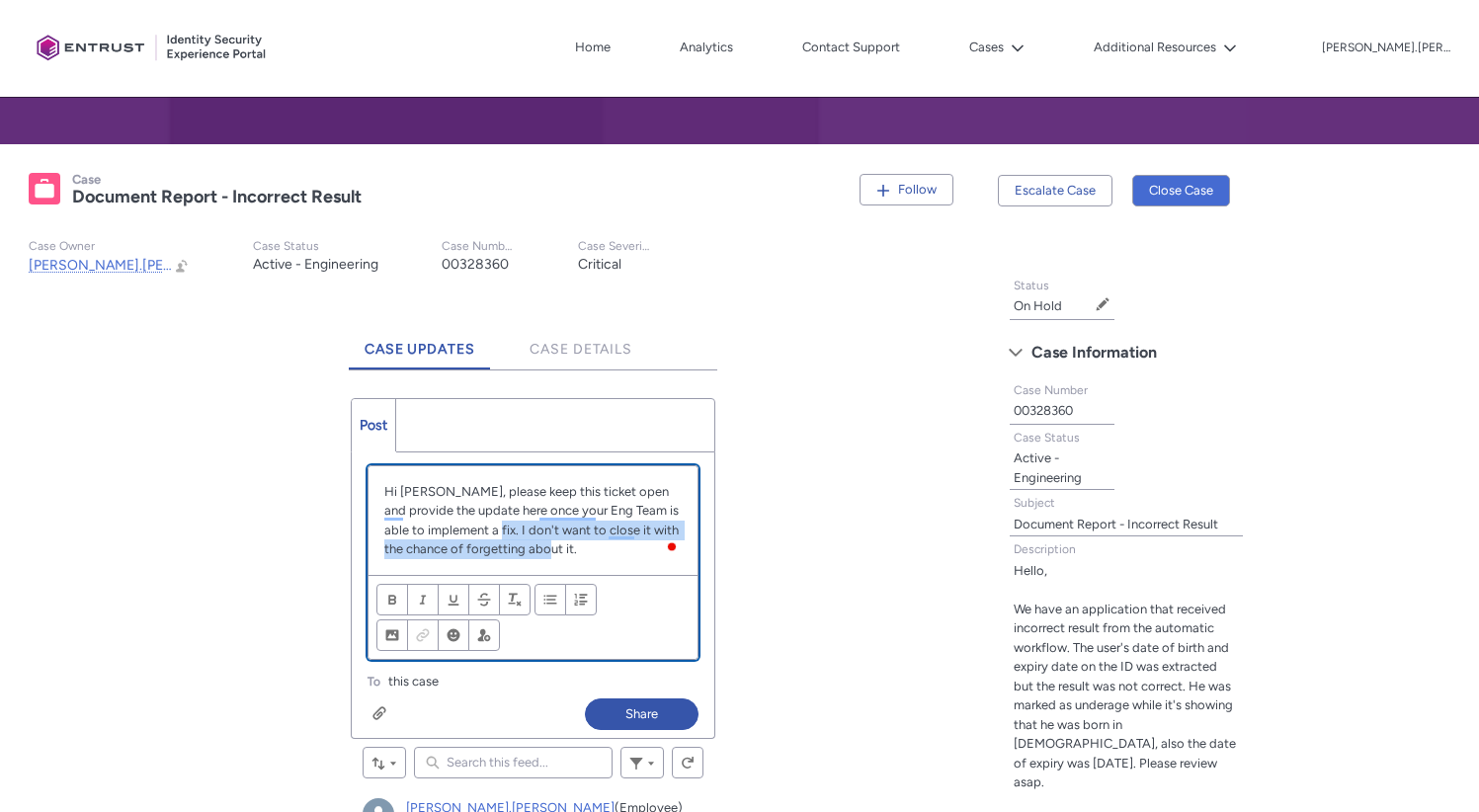 drag, startPoint x: 626, startPoint y: 546, endPoint x: 483, endPoint y: 529, distance: 144.00694 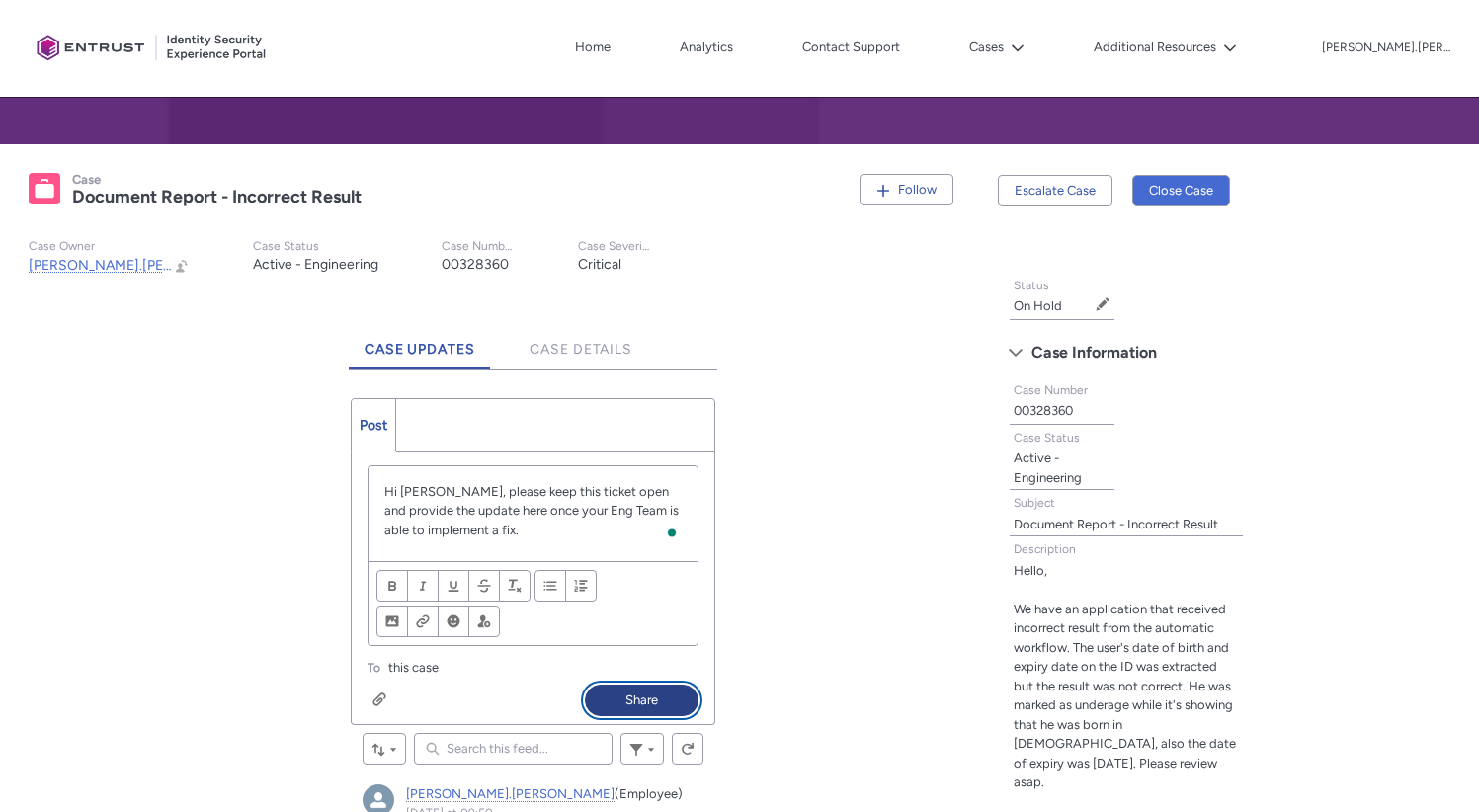 click on "Share" at bounding box center [641, 700] 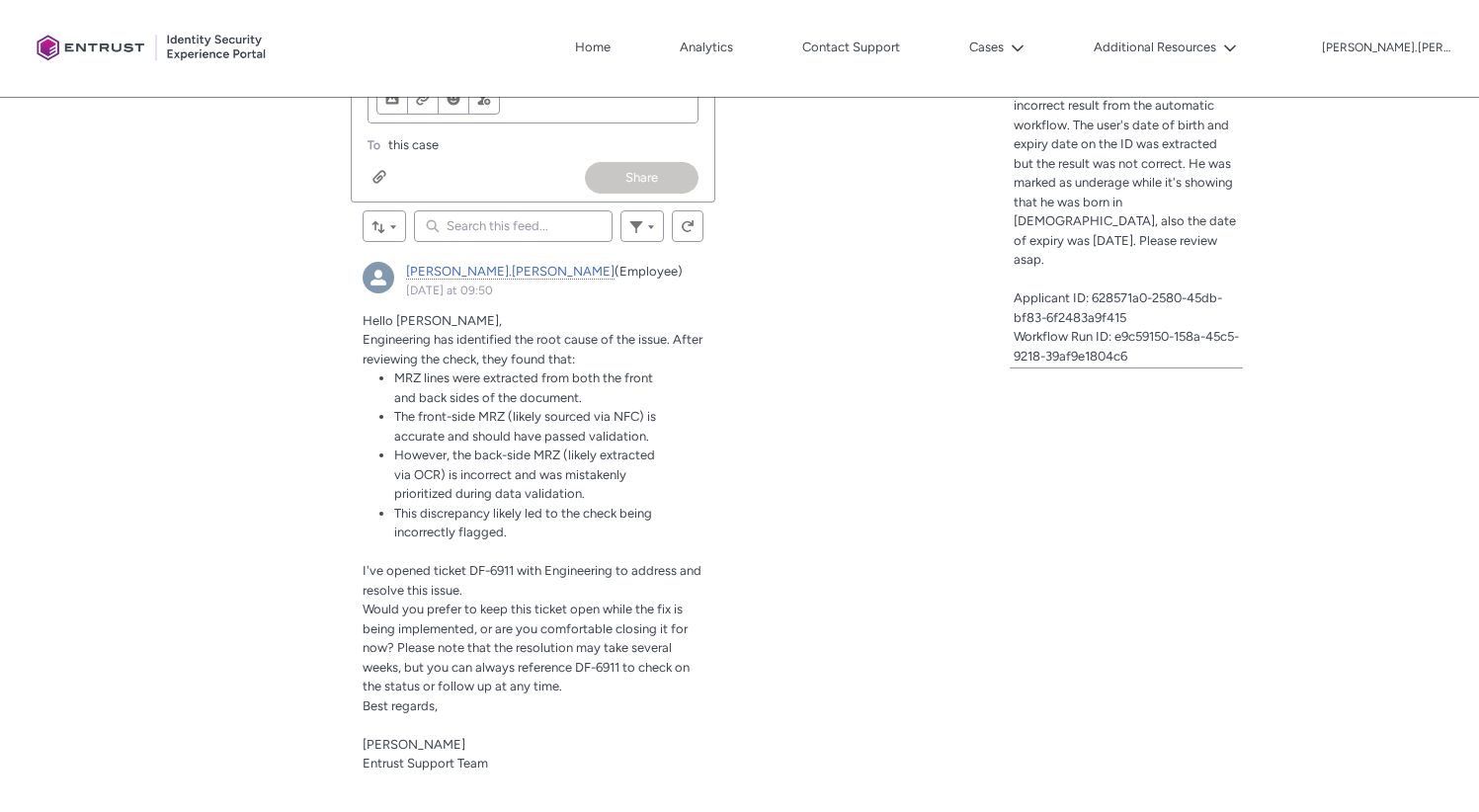 scroll, scrollTop: 702, scrollLeft: 0, axis: vertical 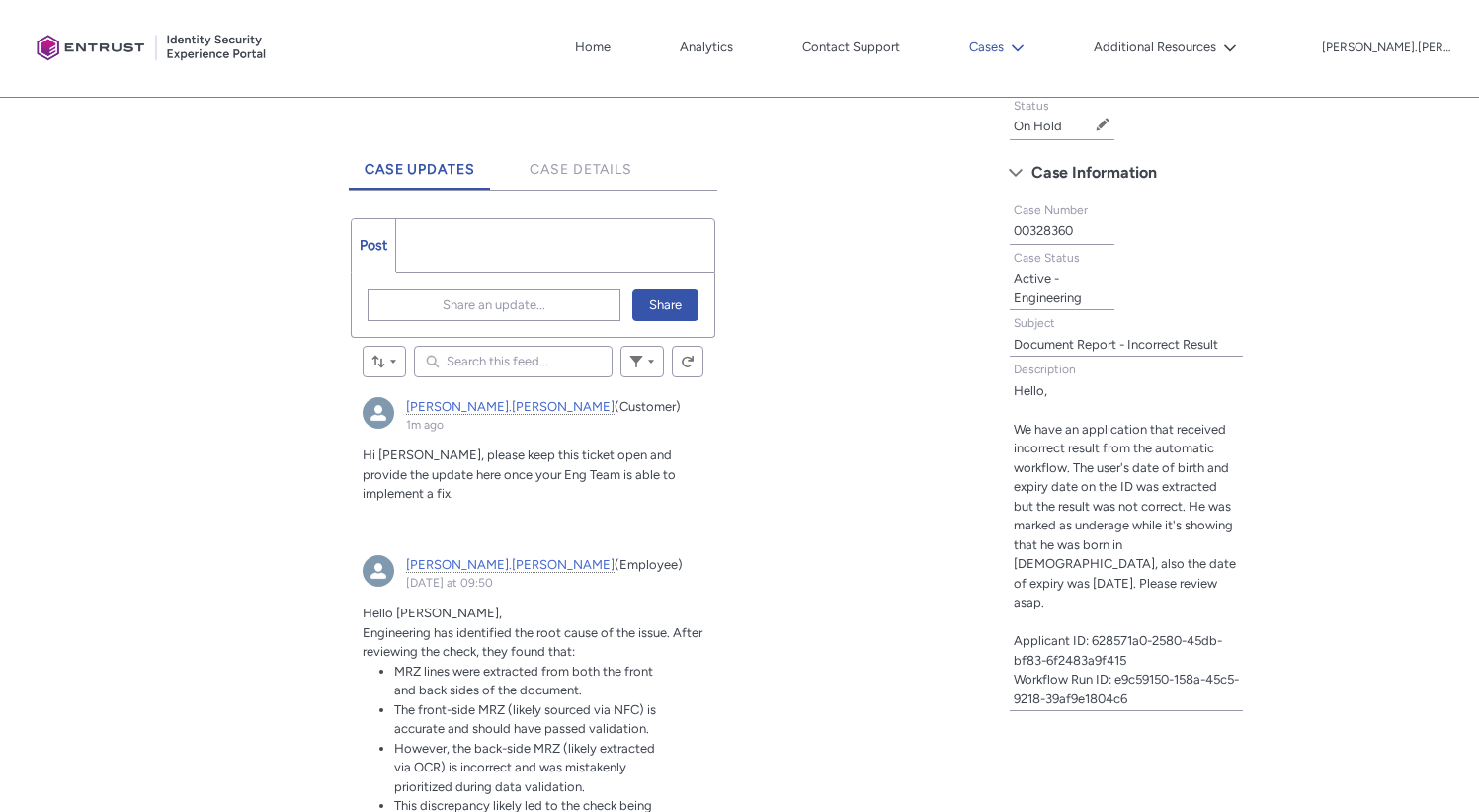 drag, startPoint x: 954, startPoint y: 67, endPoint x: 1067, endPoint y: 46, distance: 114.934764 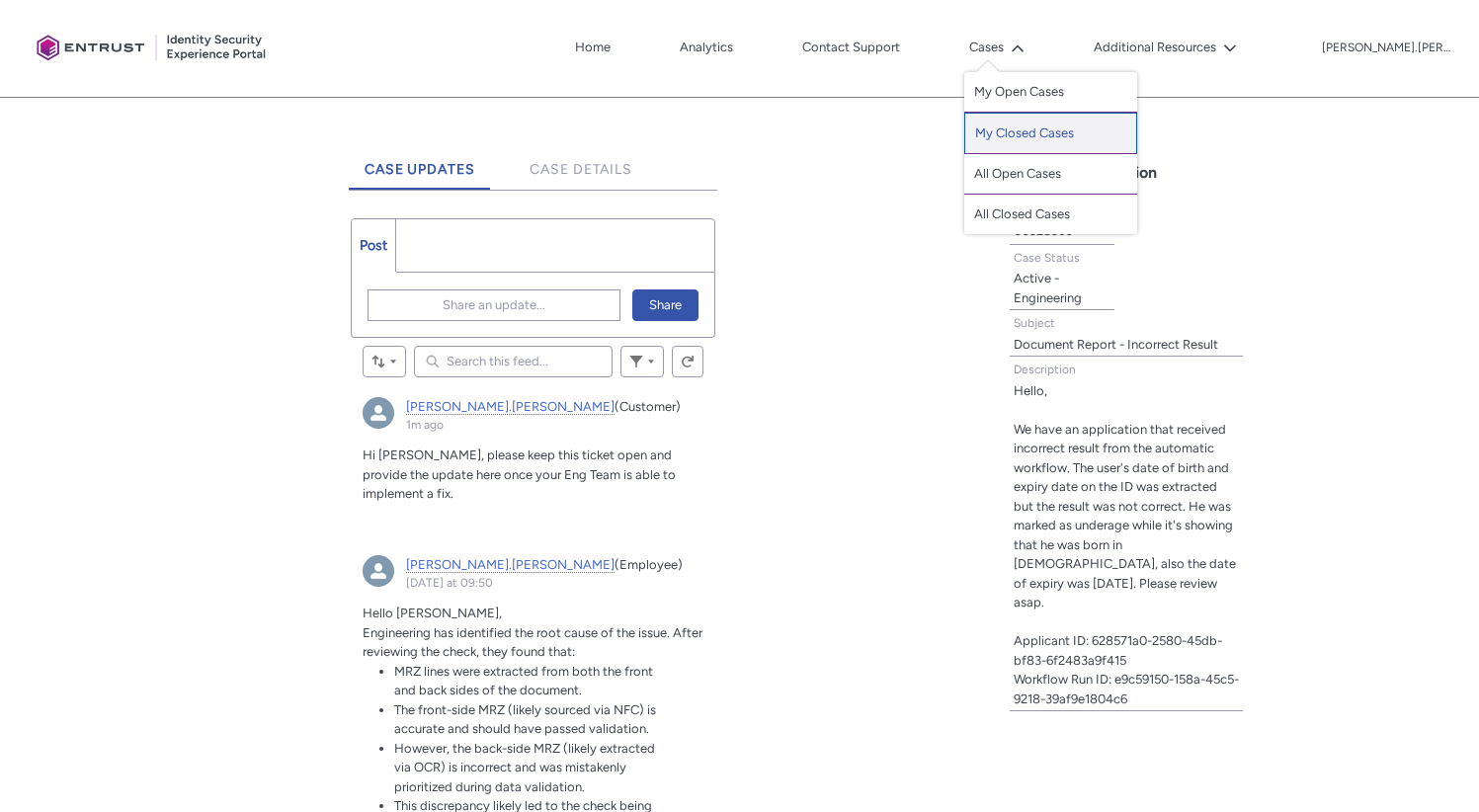 click on "My Closed Cases" at bounding box center [1050, 133] 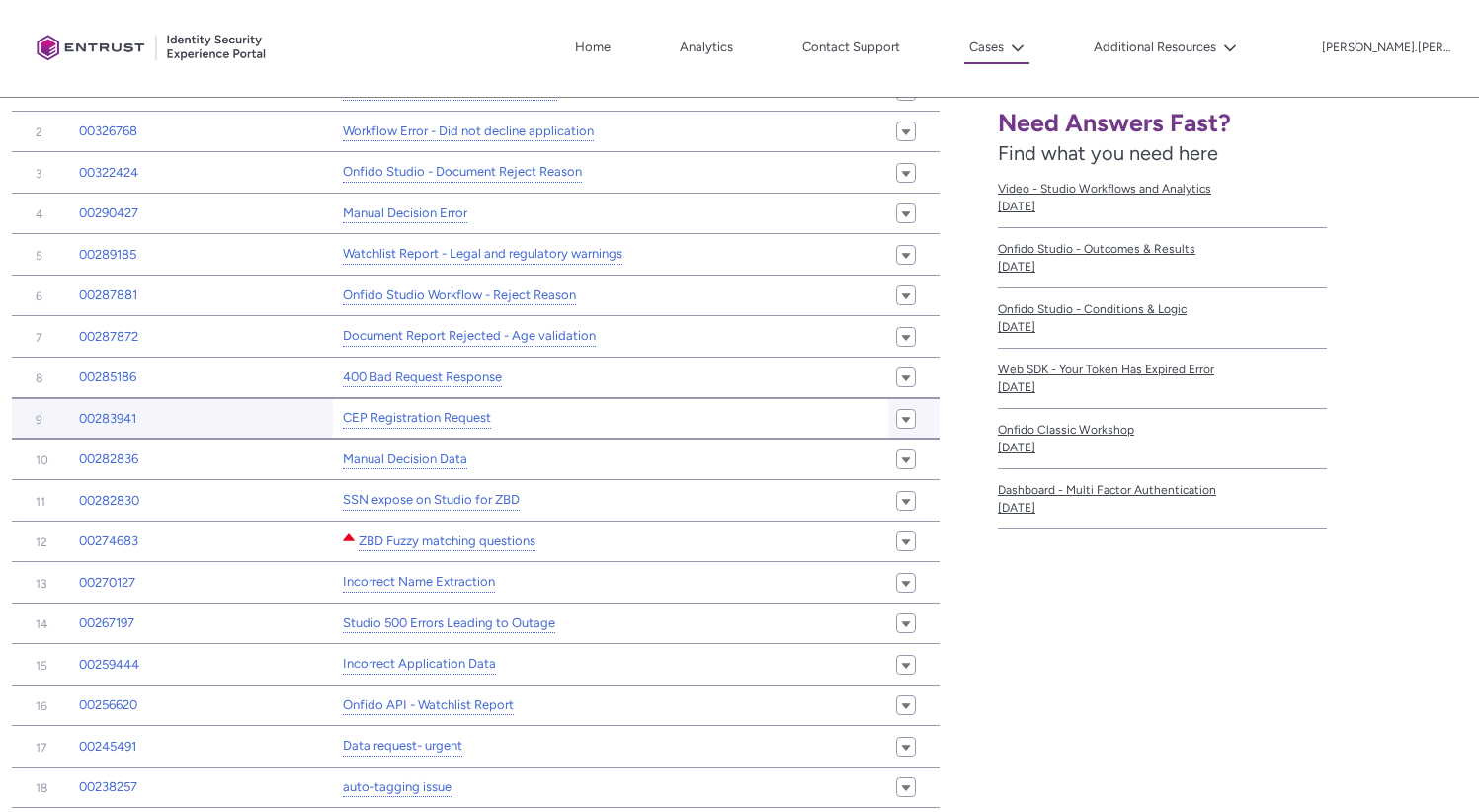 scroll, scrollTop: 504, scrollLeft: 0, axis: vertical 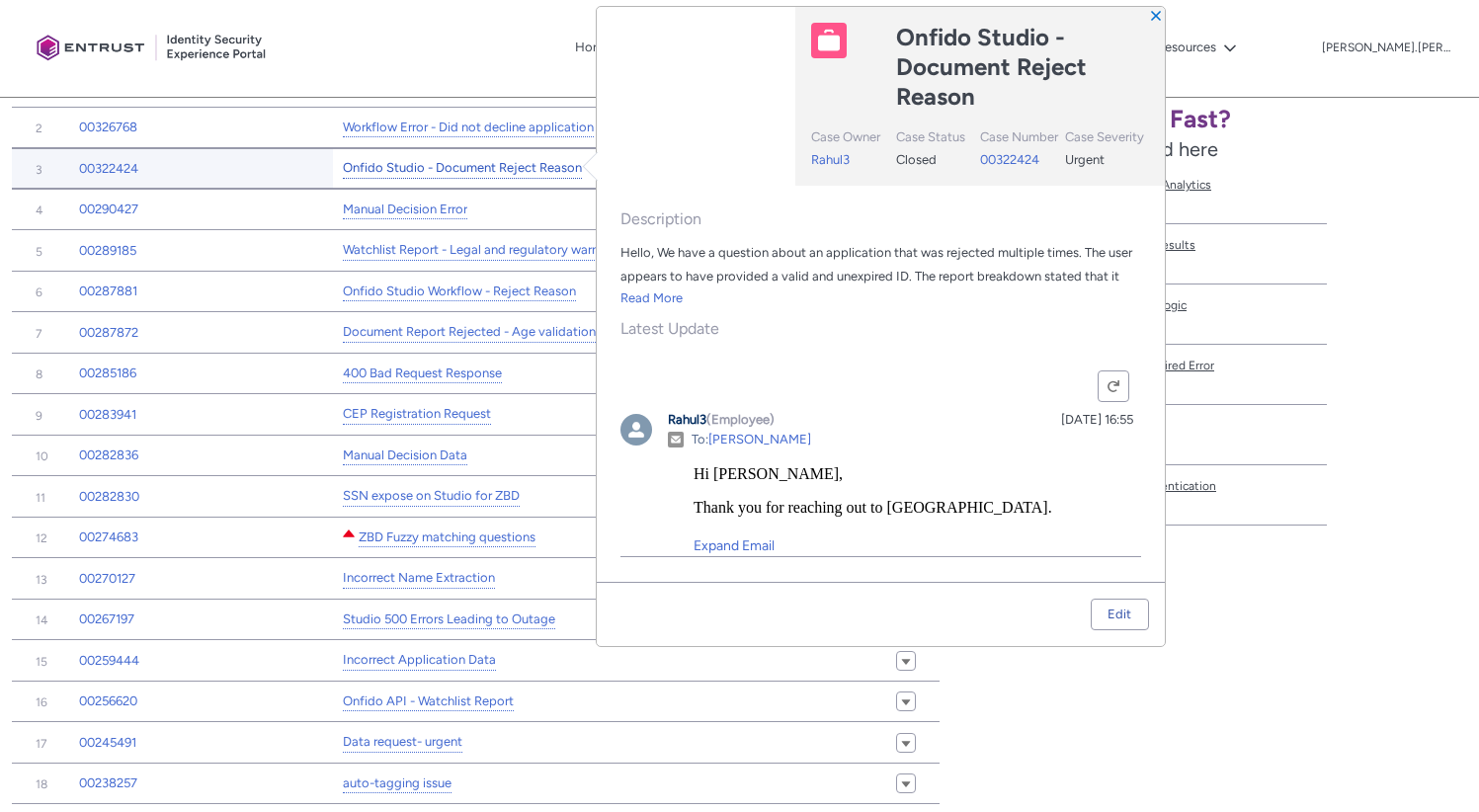 click on "Onfido Studio - Document Reject Reason" at bounding box center (462, 168) 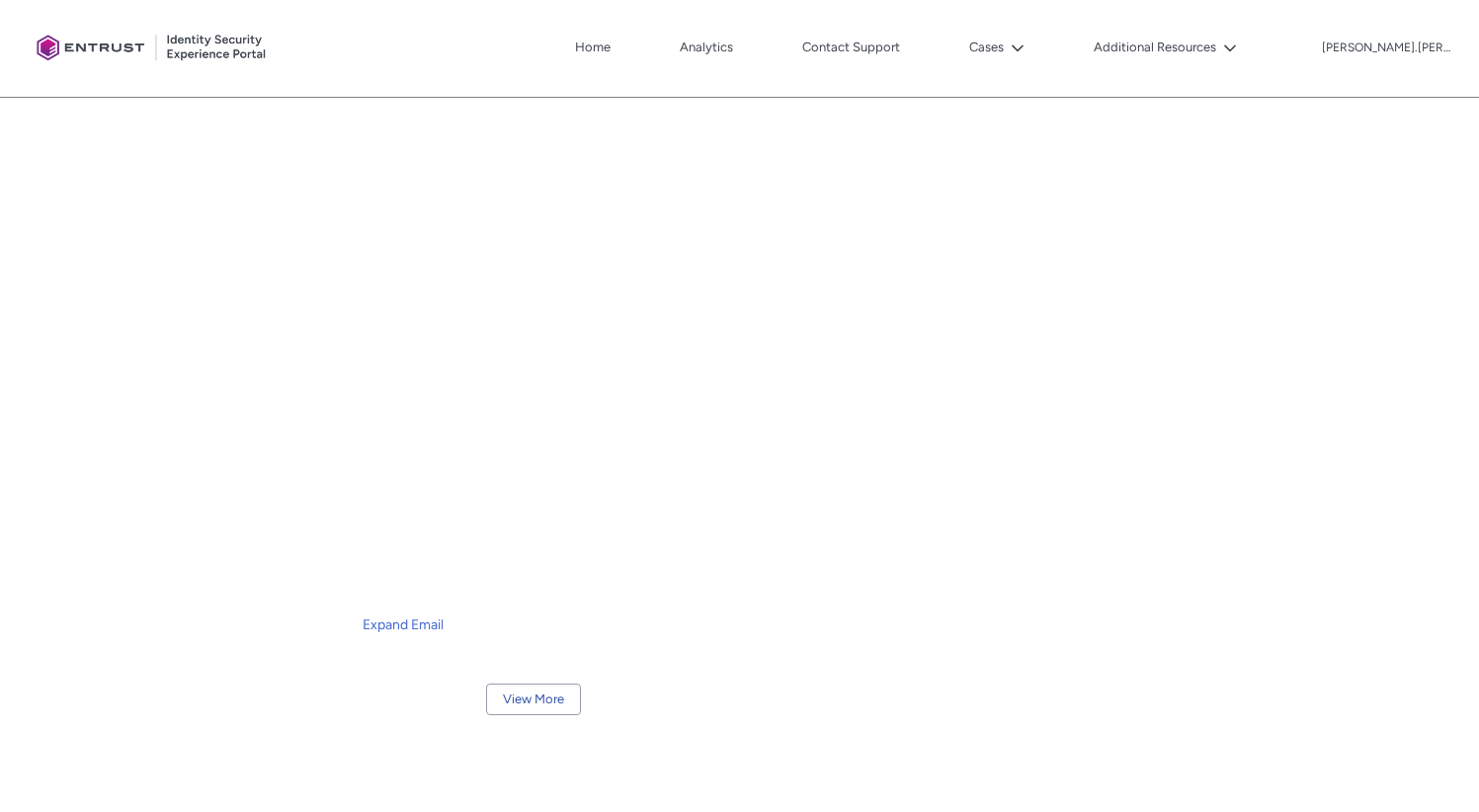 scroll, scrollTop: 545, scrollLeft: 0, axis: vertical 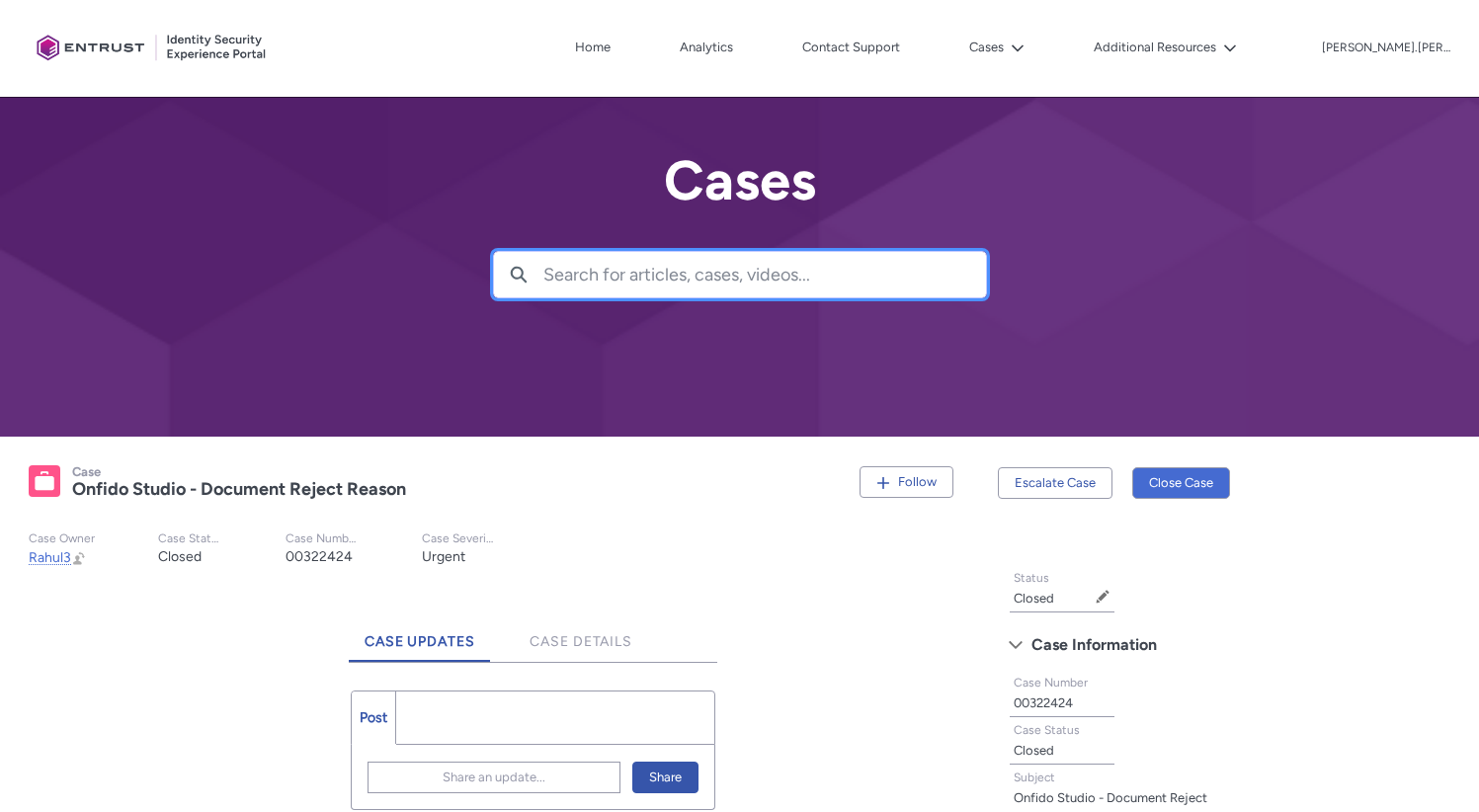 click at bounding box center (765, 275) 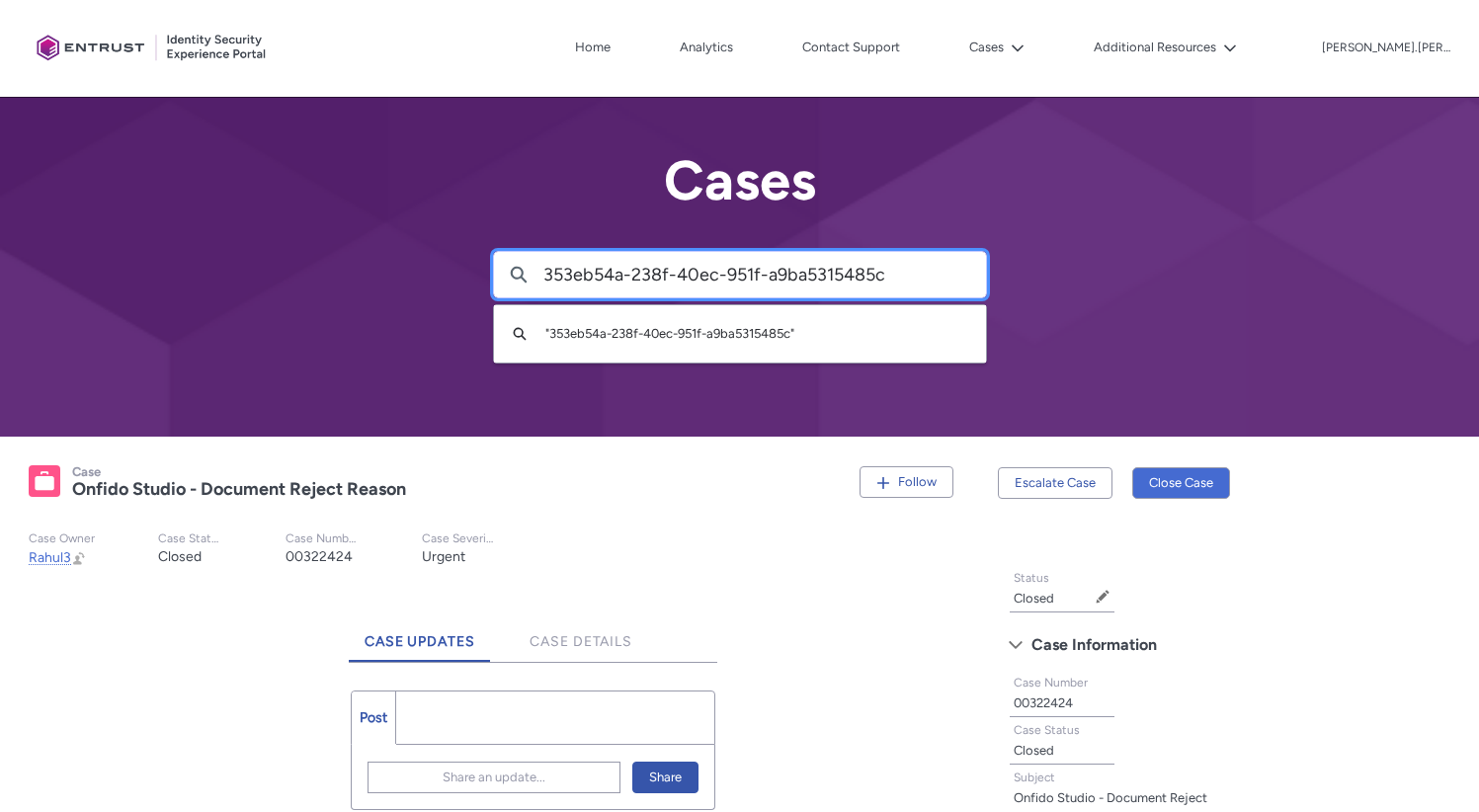 type on "353eb54a-238f-40ec-951f-a9ba5315485c" 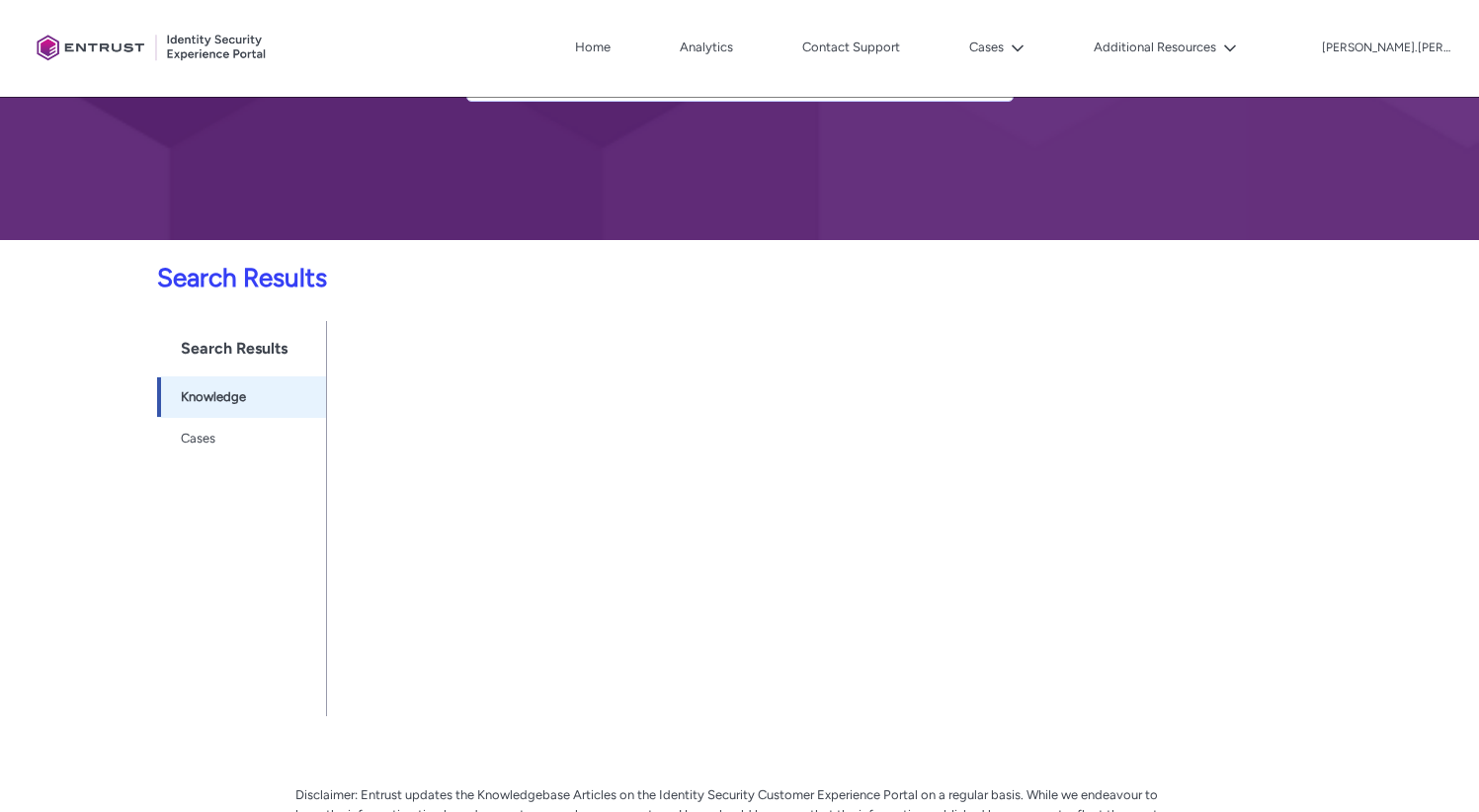 scroll, scrollTop: 443, scrollLeft: 0, axis: vertical 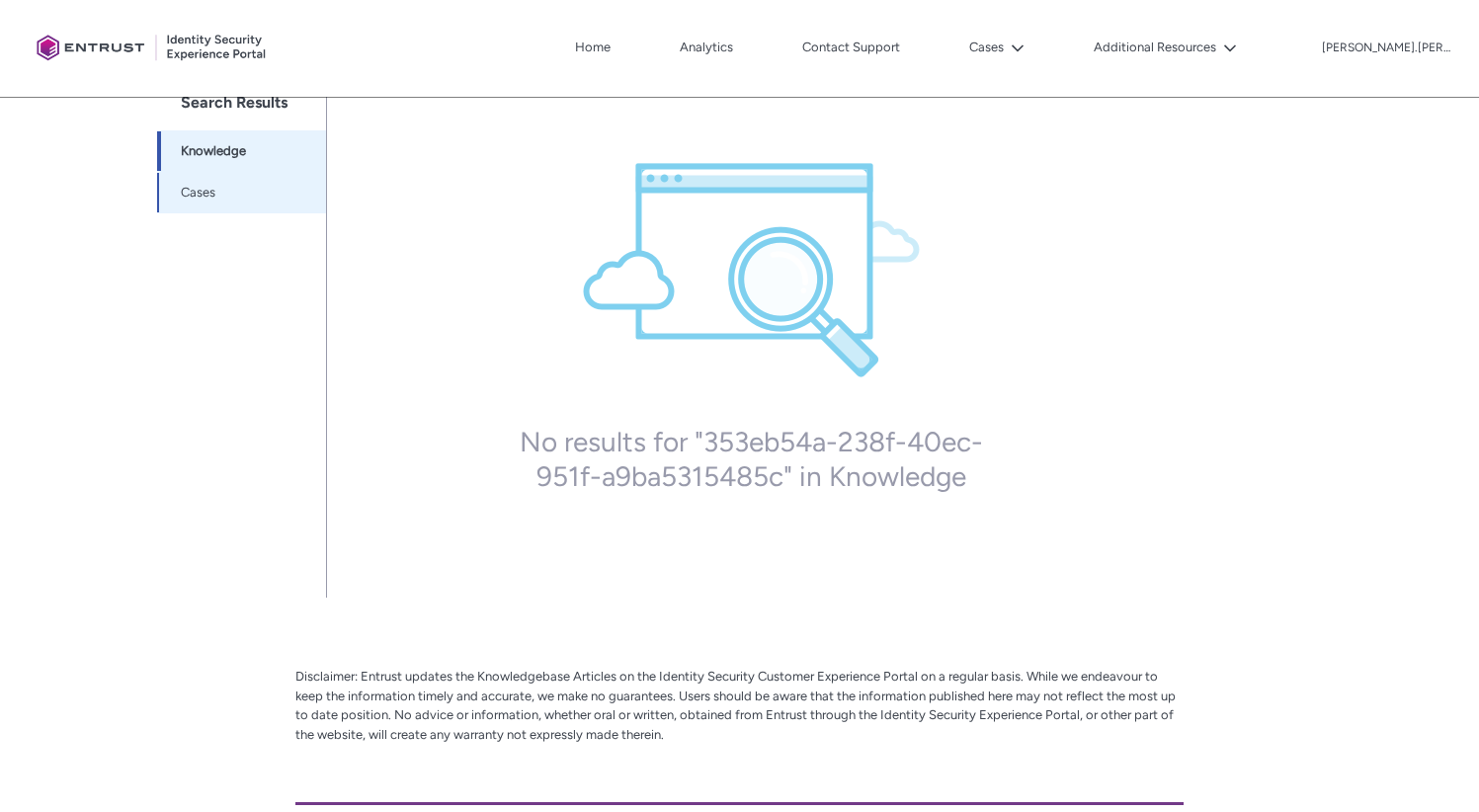 click on "Cases -1" at bounding box center [247, 193] 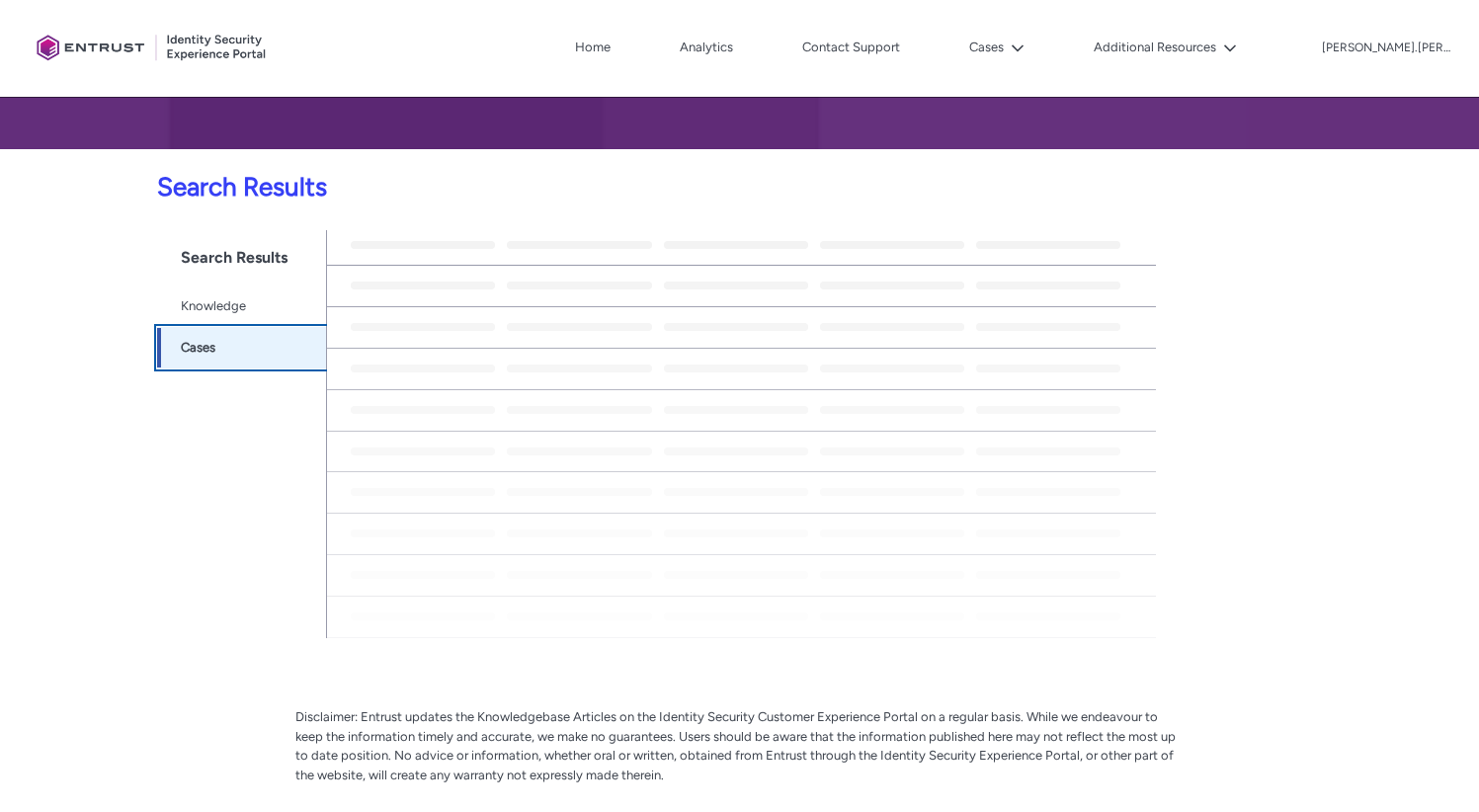 scroll, scrollTop: 148, scrollLeft: 0, axis: vertical 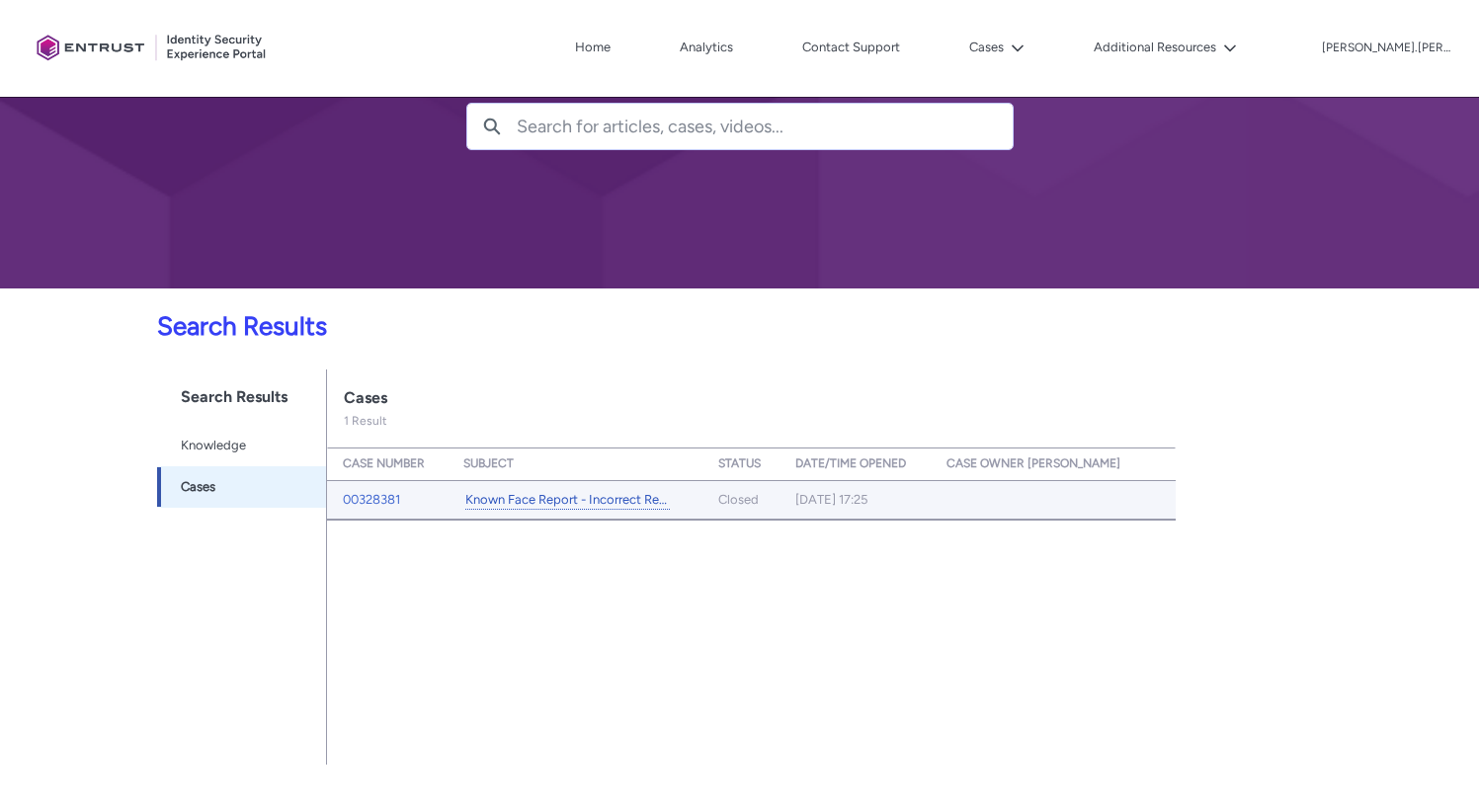 click on "Known Face Report - Incorrect Result" at bounding box center [567, 500] 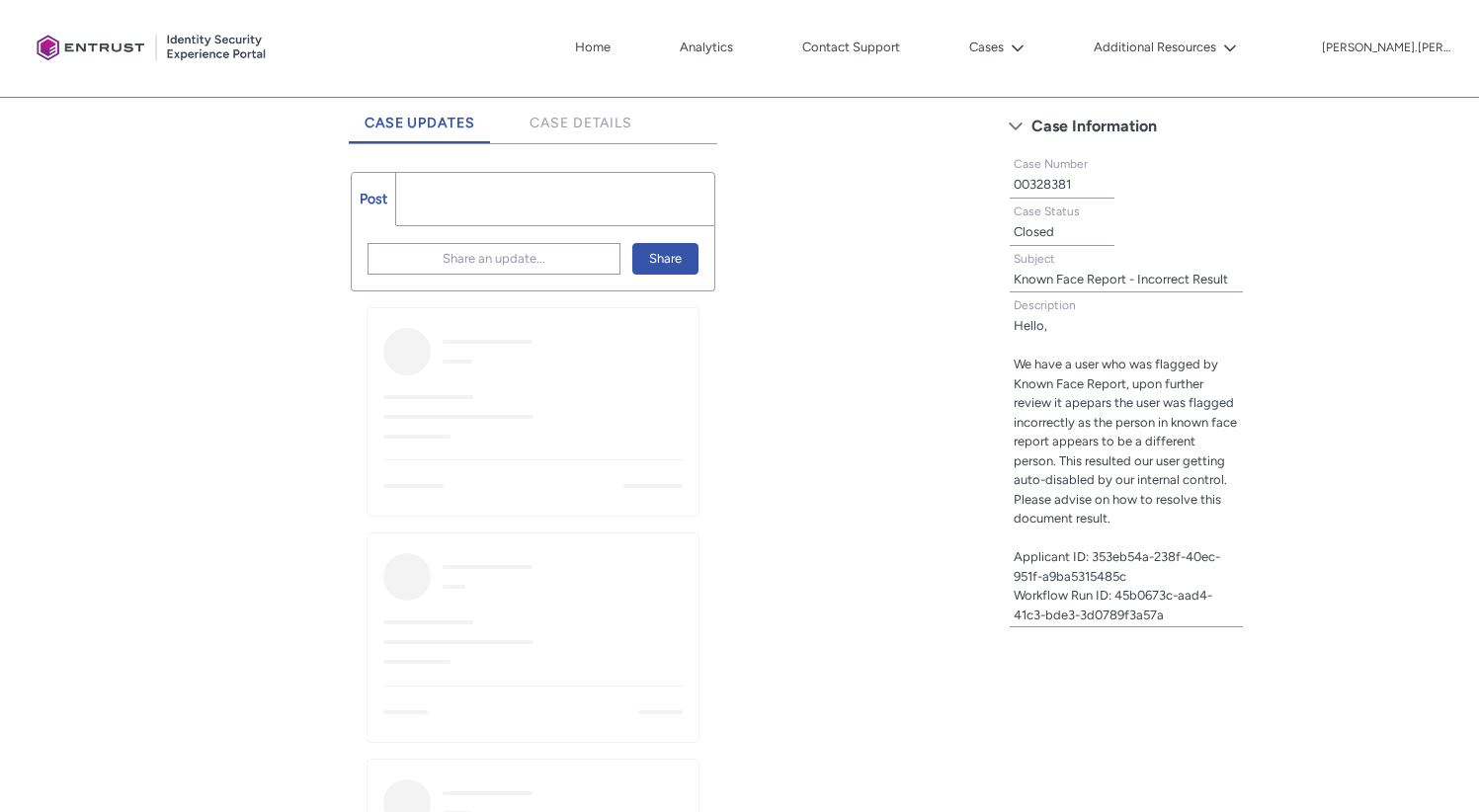 scroll, scrollTop: 600, scrollLeft: 0, axis: vertical 